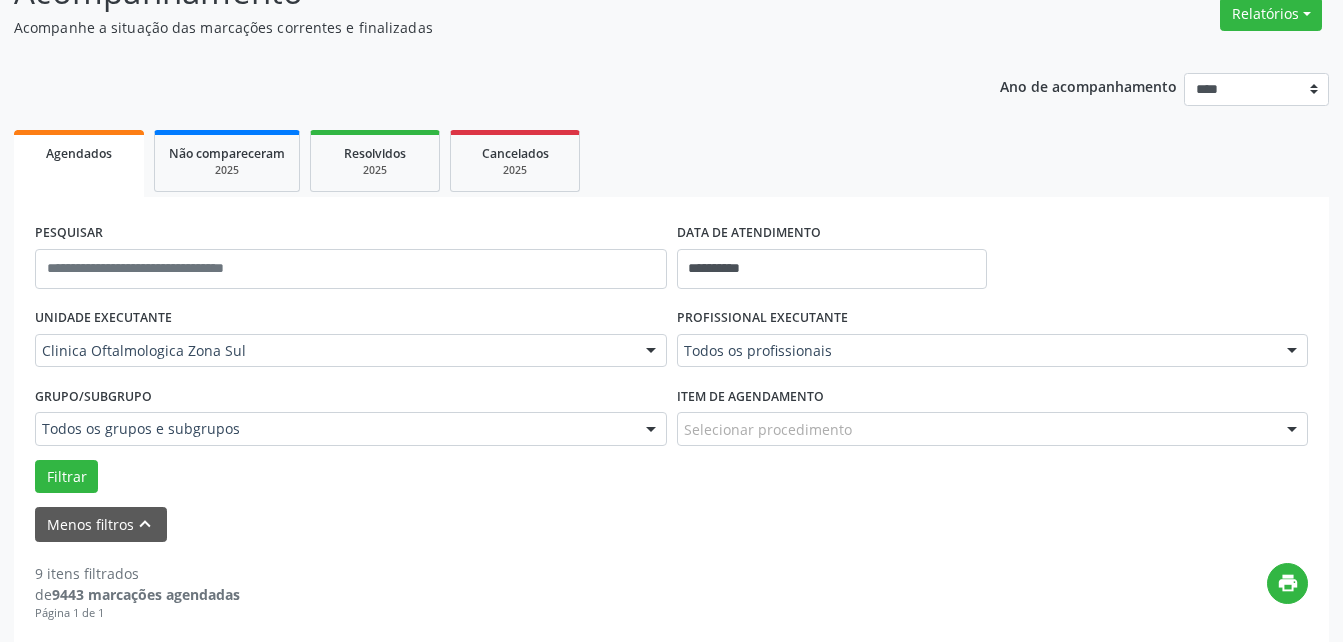 scroll, scrollTop: 200, scrollLeft: 0, axis: vertical 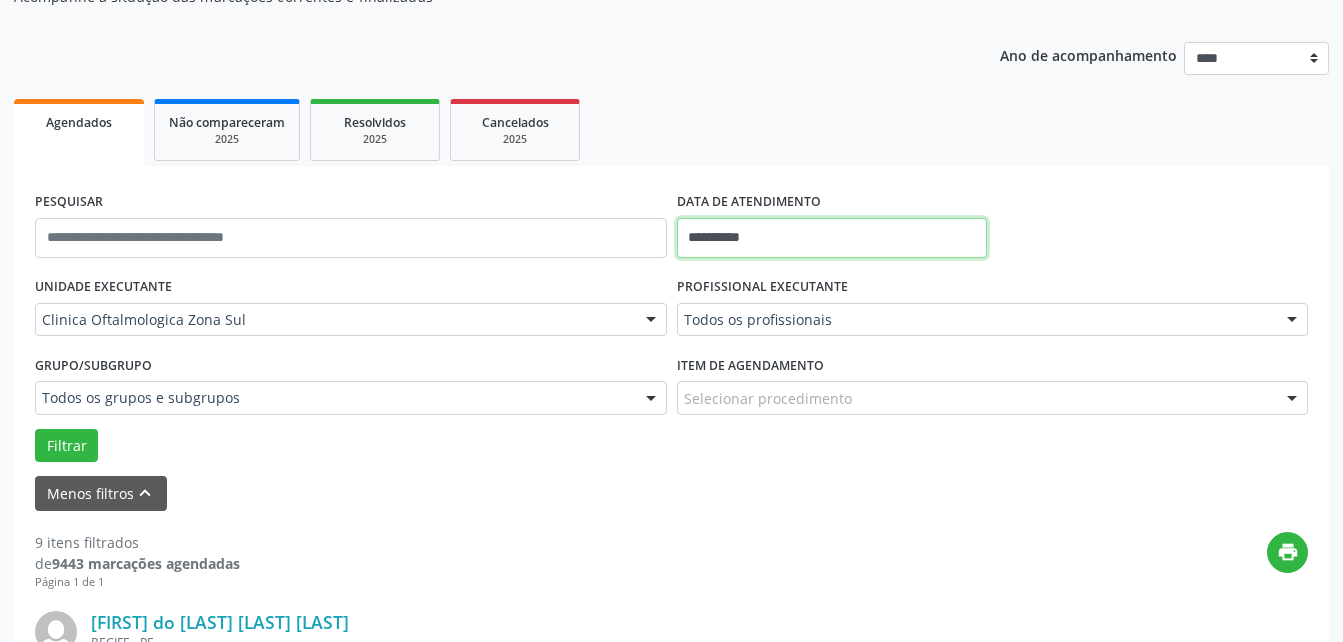 click on "**********" at bounding box center (832, 238) 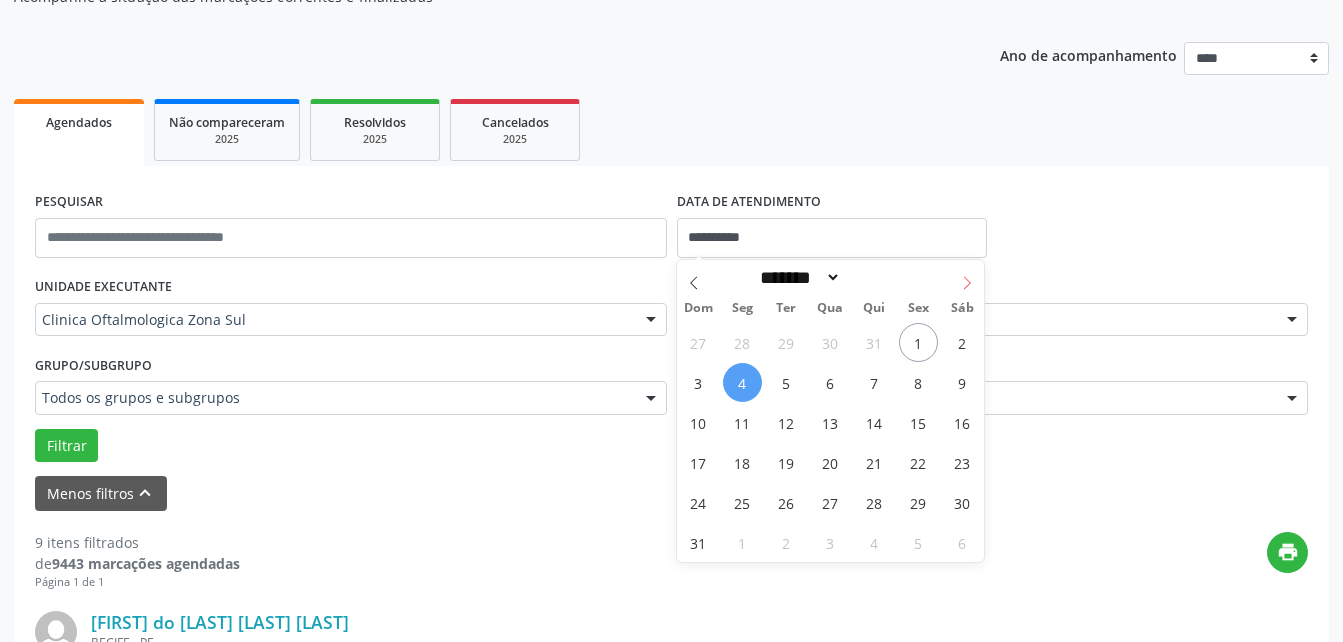 click 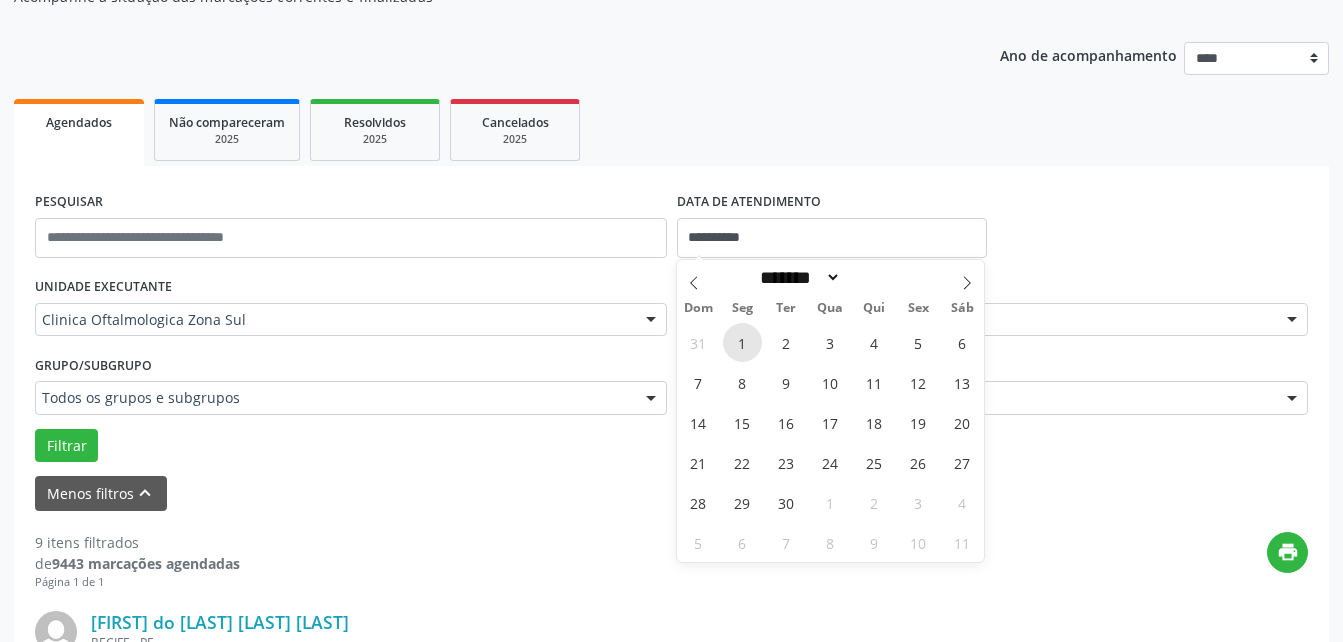 click on "1" at bounding box center [742, 342] 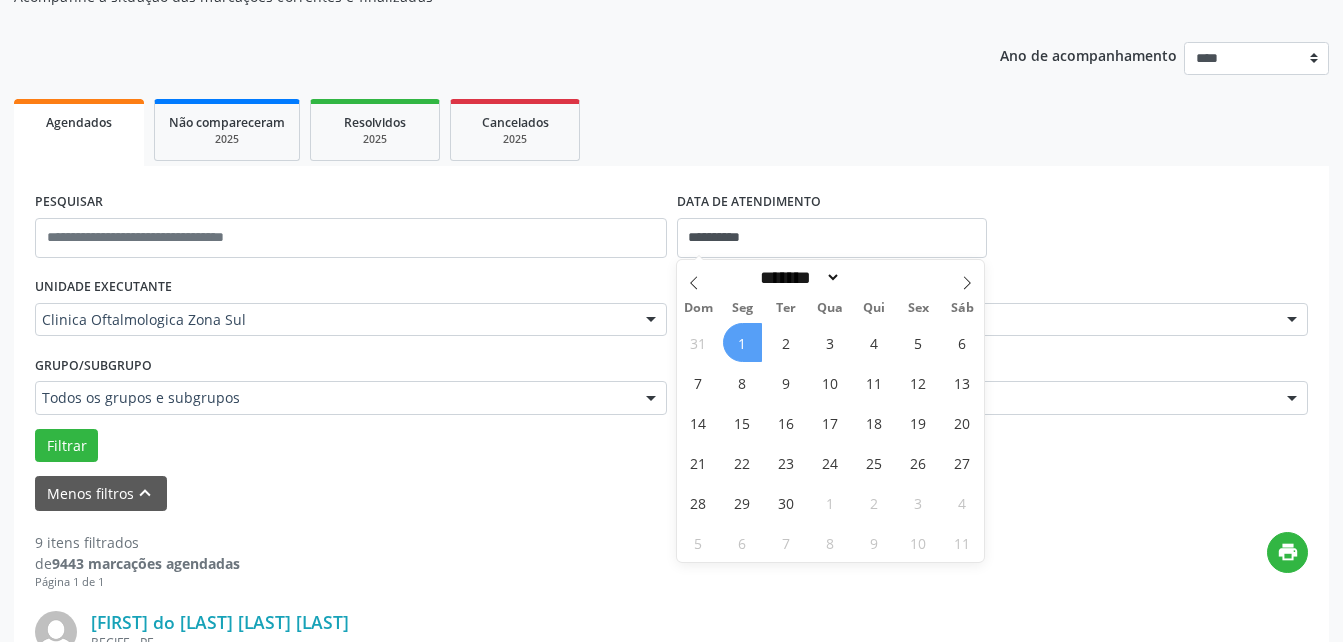click on "1" at bounding box center (742, 342) 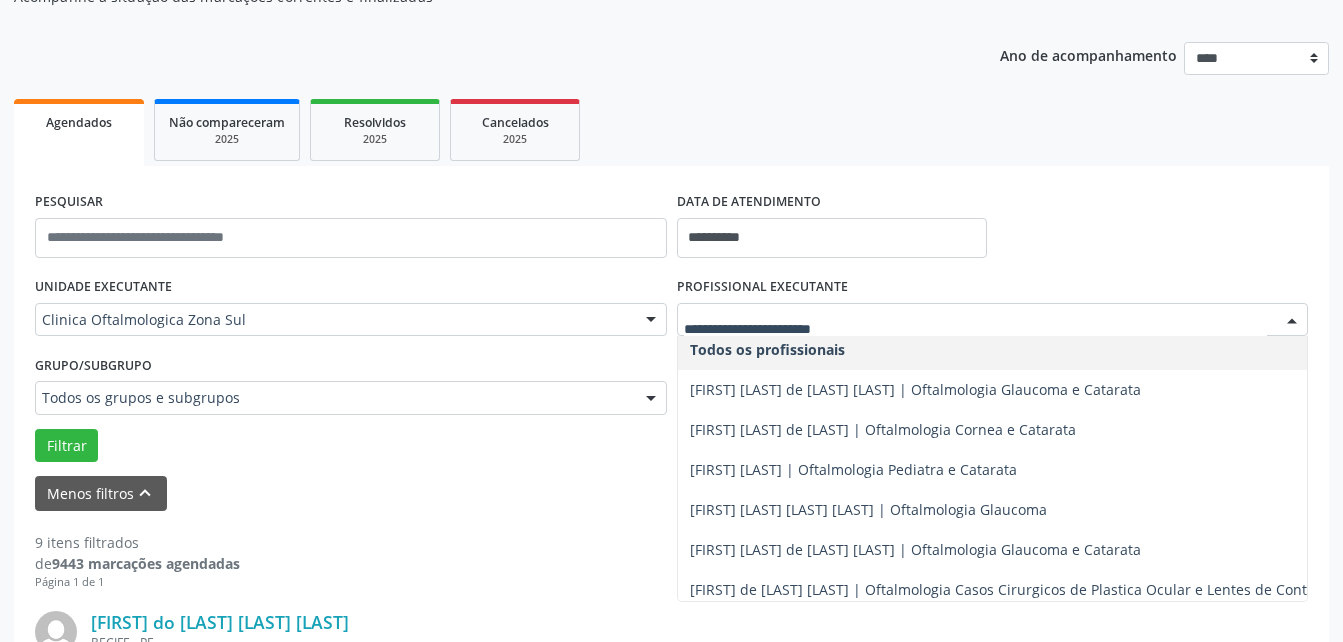 scroll, scrollTop: 0, scrollLeft: 0, axis: both 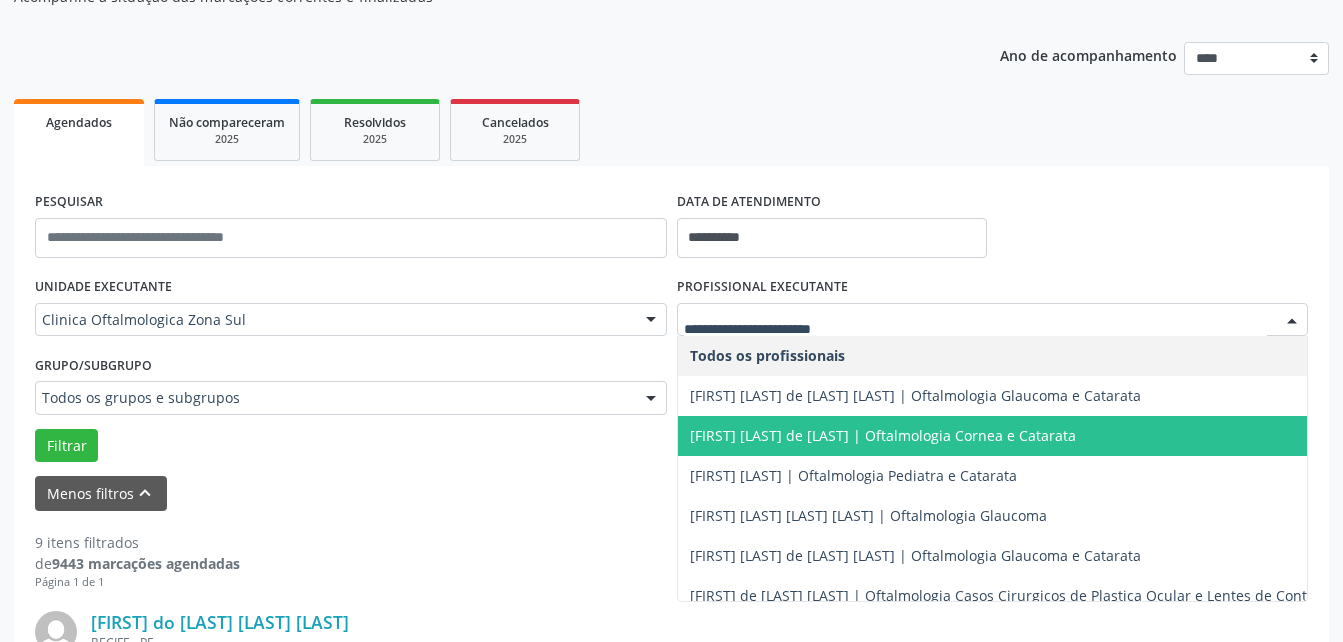click on "[FIRST] [LAST] [LAST] | [SPECIALTY]" at bounding box center [883, 435] 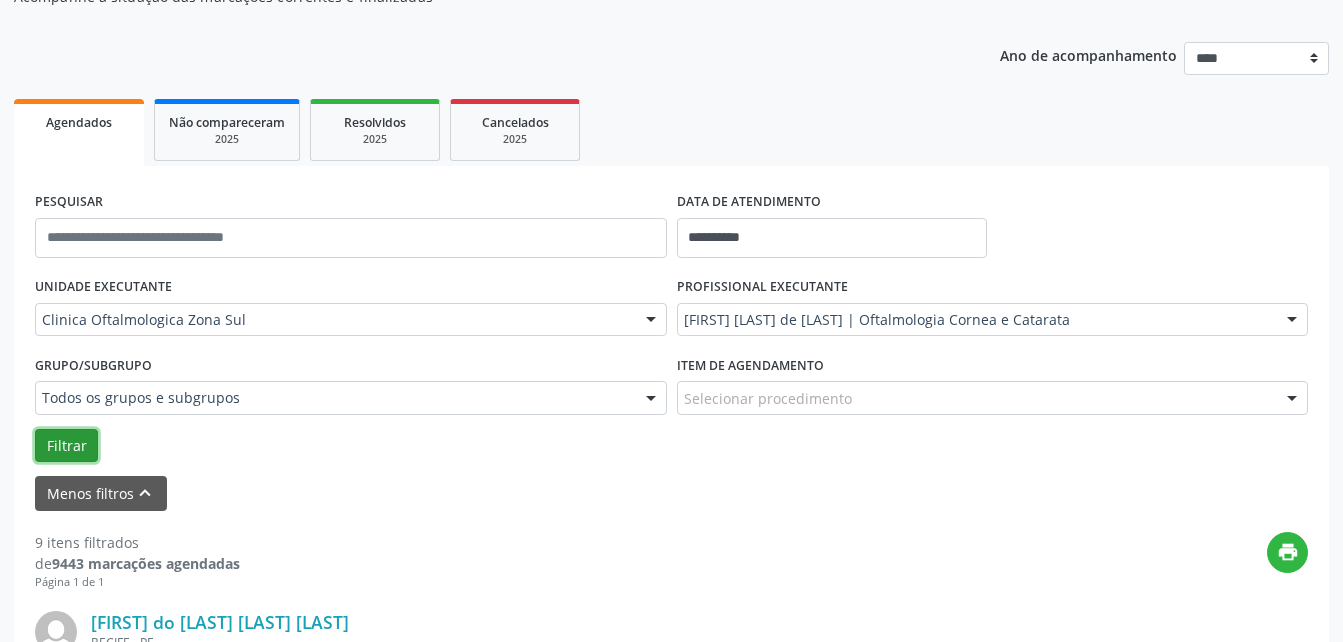 click on "Filtrar" at bounding box center (66, 446) 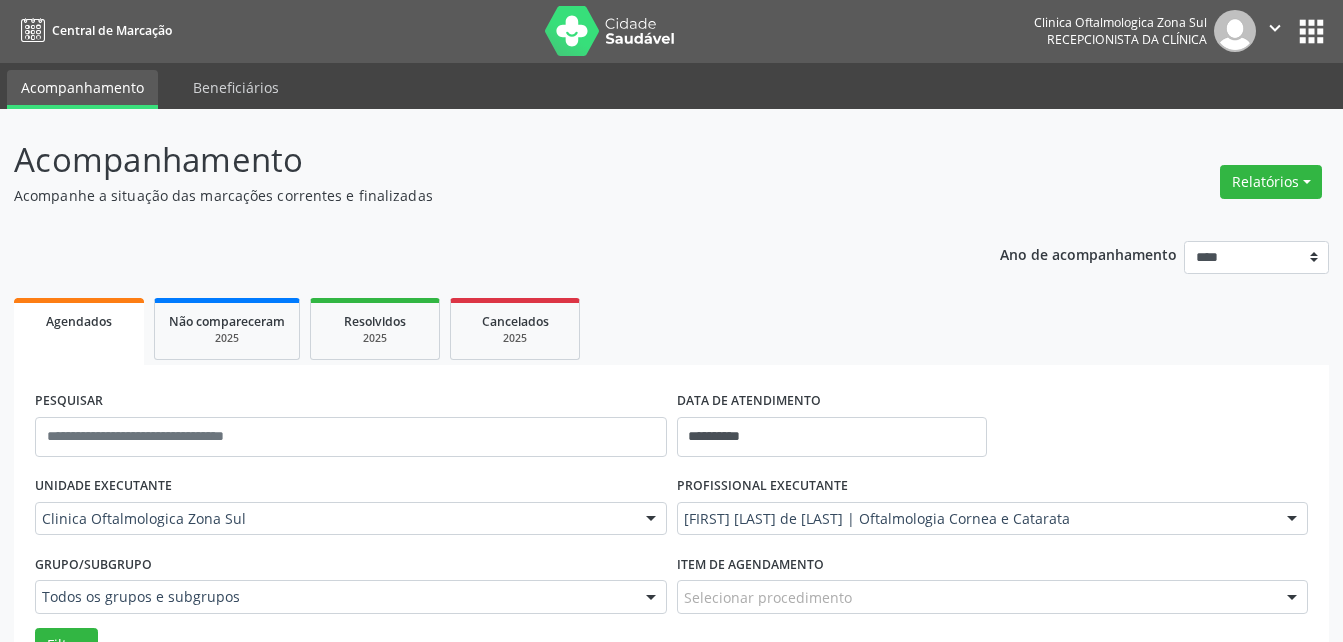scroll, scrollTop: 0, scrollLeft: 0, axis: both 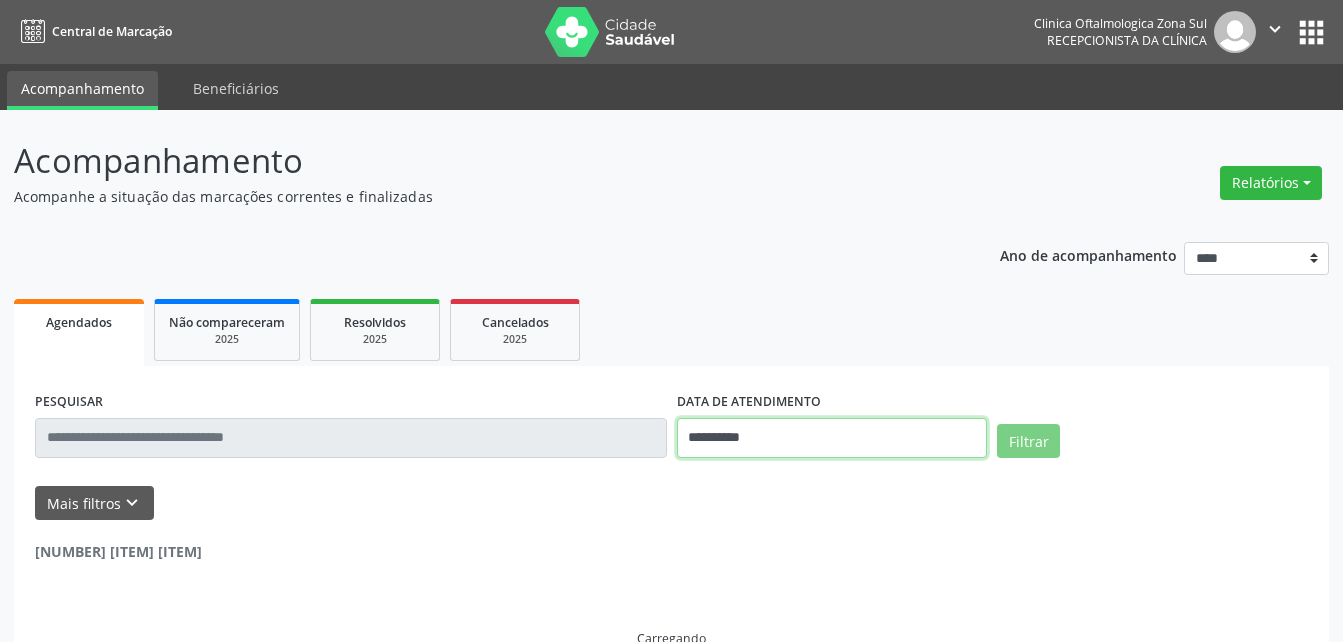 click on "**********" at bounding box center [832, 438] 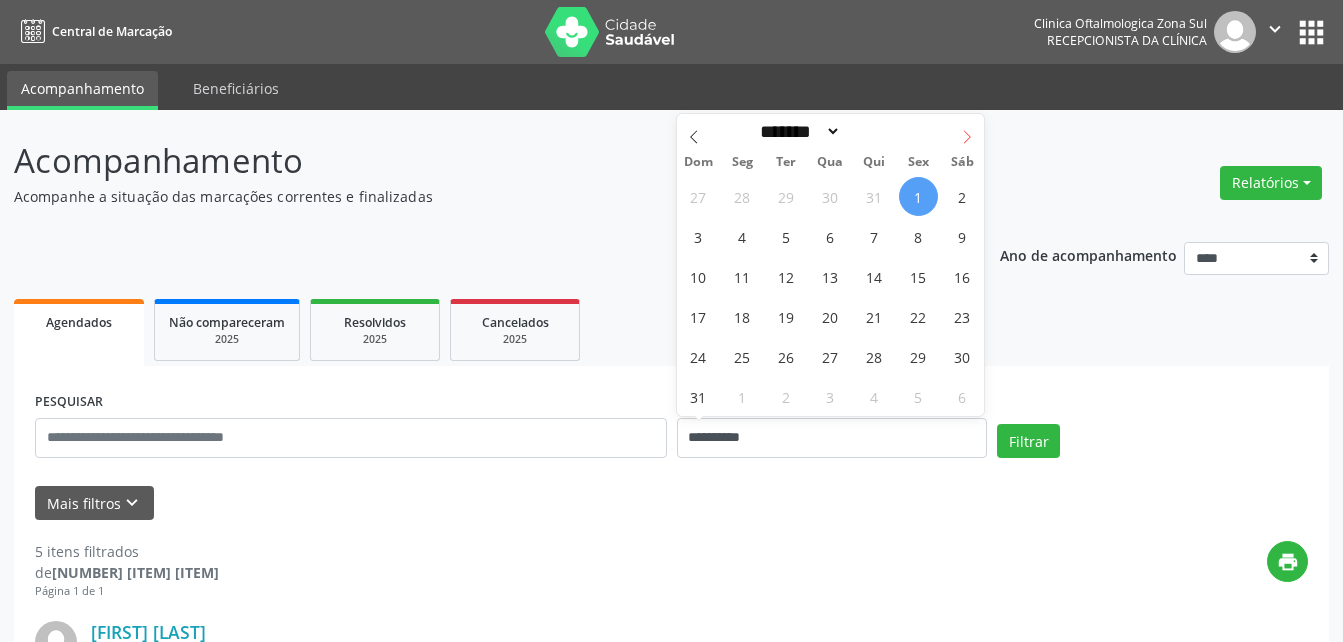 click 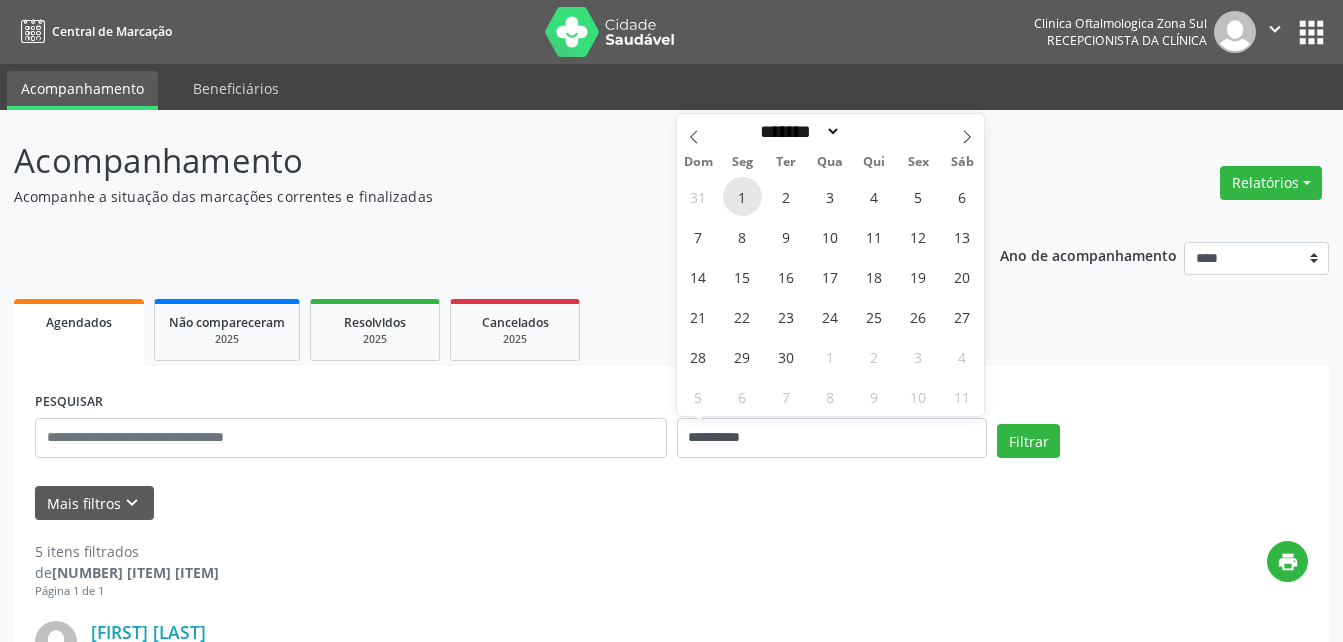 click on "1" at bounding box center [742, 196] 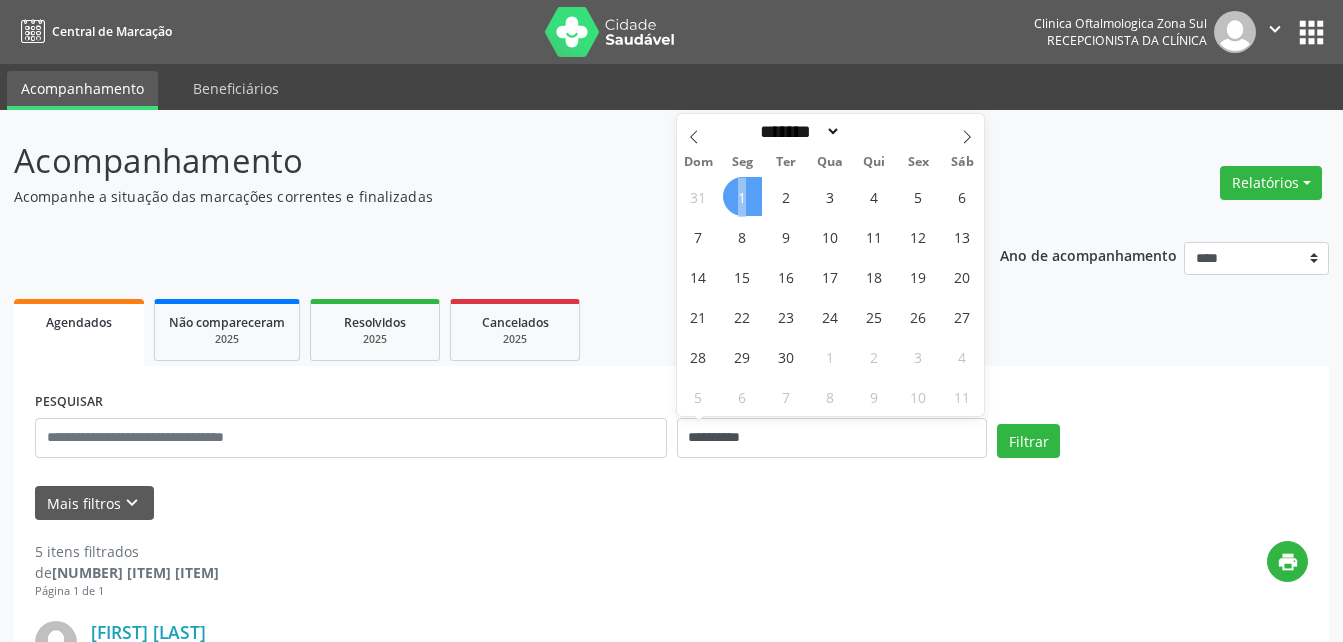click on "1" at bounding box center [742, 196] 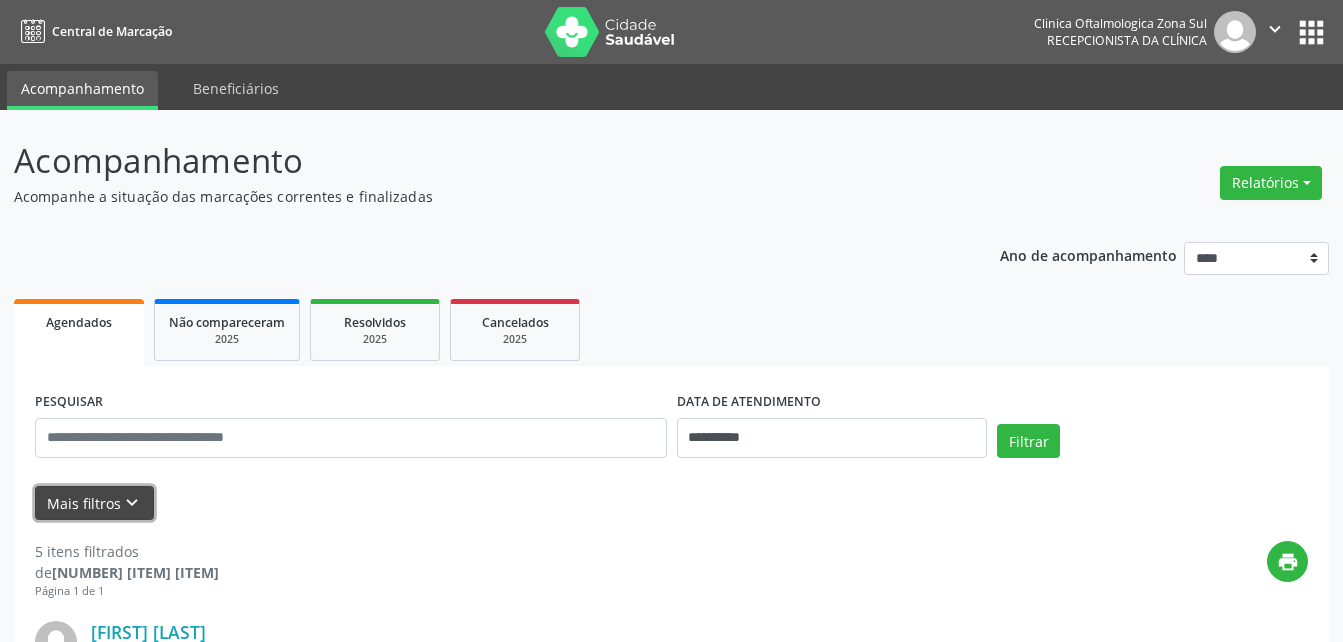 click on "Mais filtros
keyboard_arrow_down" at bounding box center [94, 503] 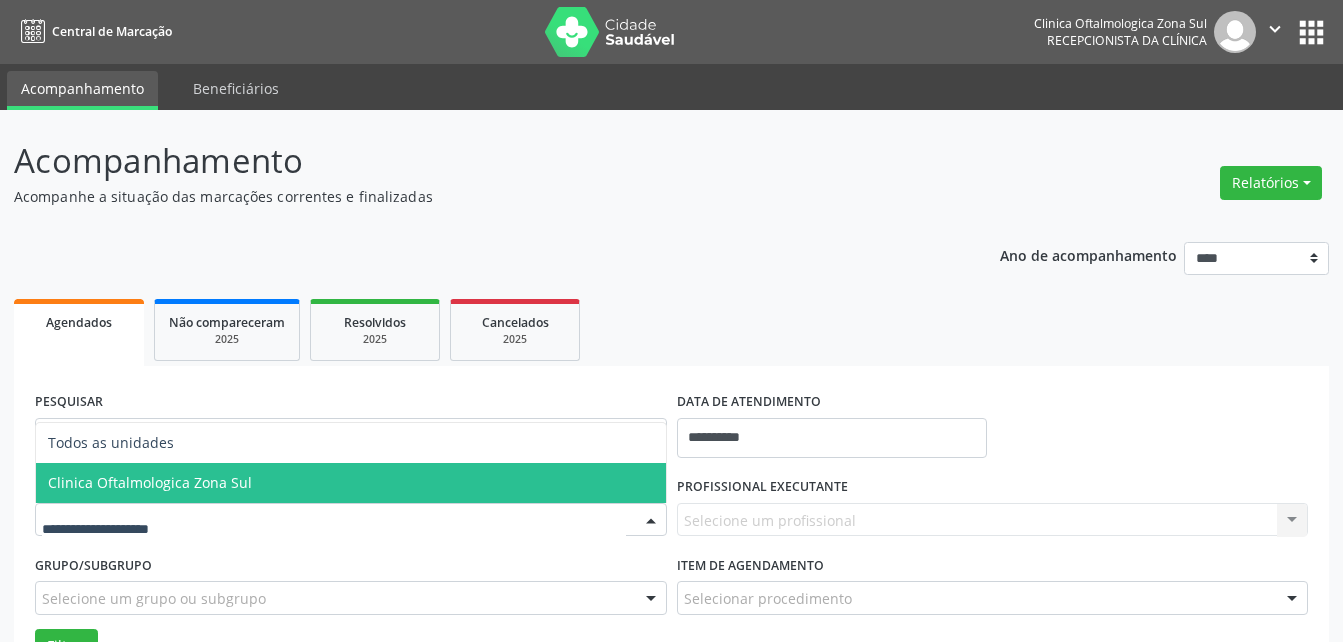 click on "Clinica Oftalmologica Zona Sul" at bounding box center [150, 482] 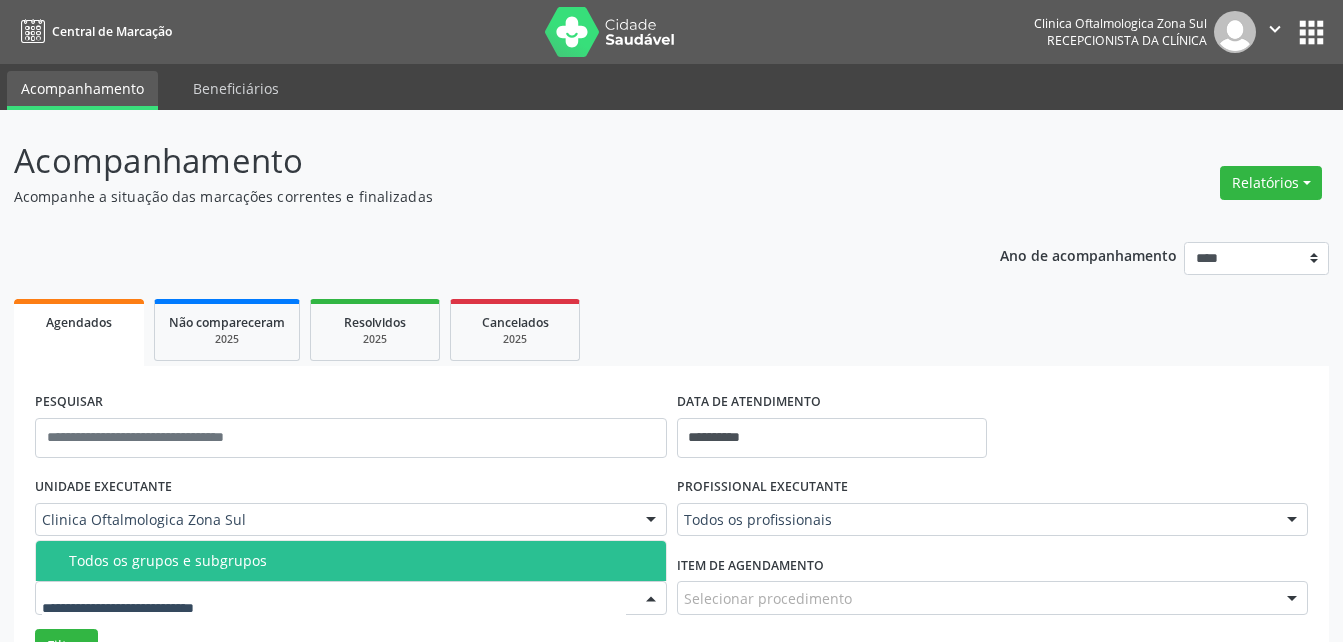 click on "Todos os grupos e subgrupos" at bounding box center [361, 561] 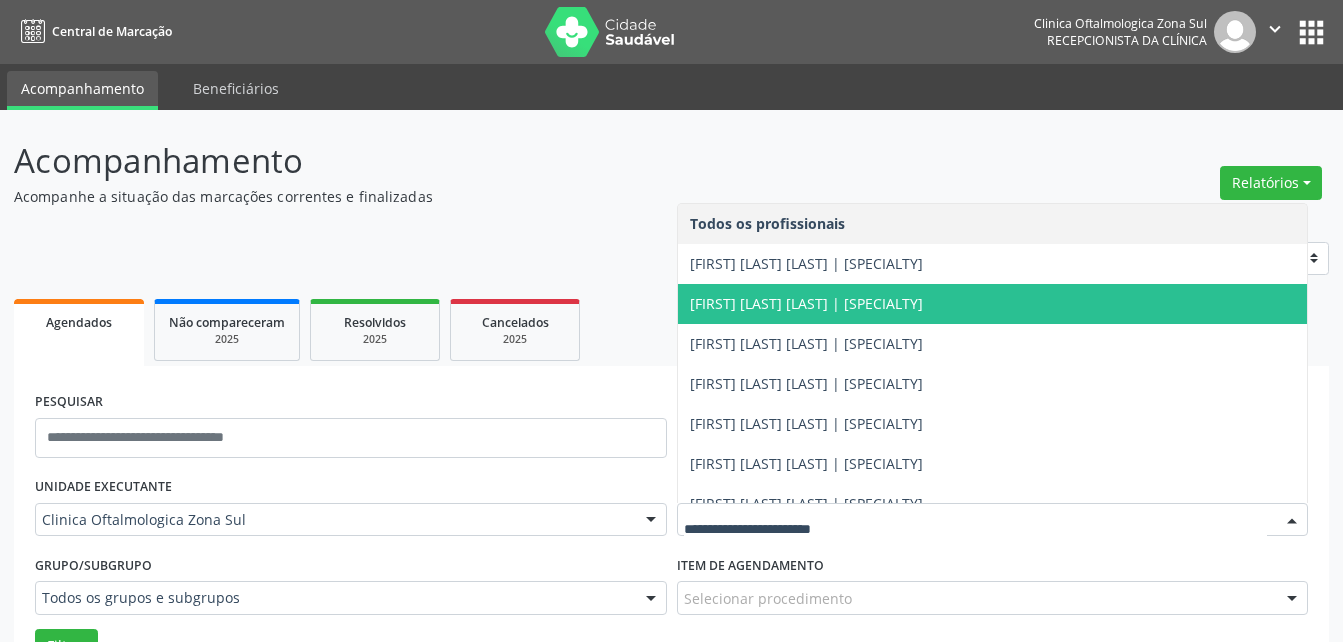 click on "[FIRST] [LAST] [LAST] | [SPECIALTY]" at bounding box center [806, 303] 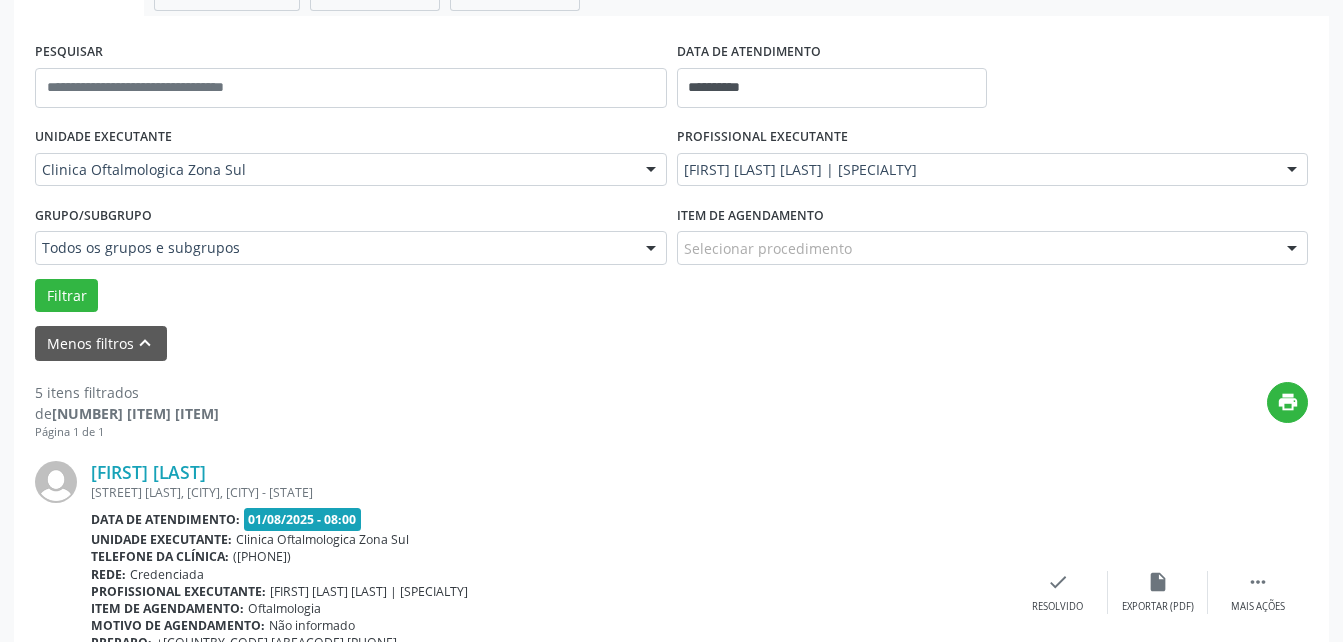 scroll, scrollTop: 400, scrollLeft: 0, axis: vertical 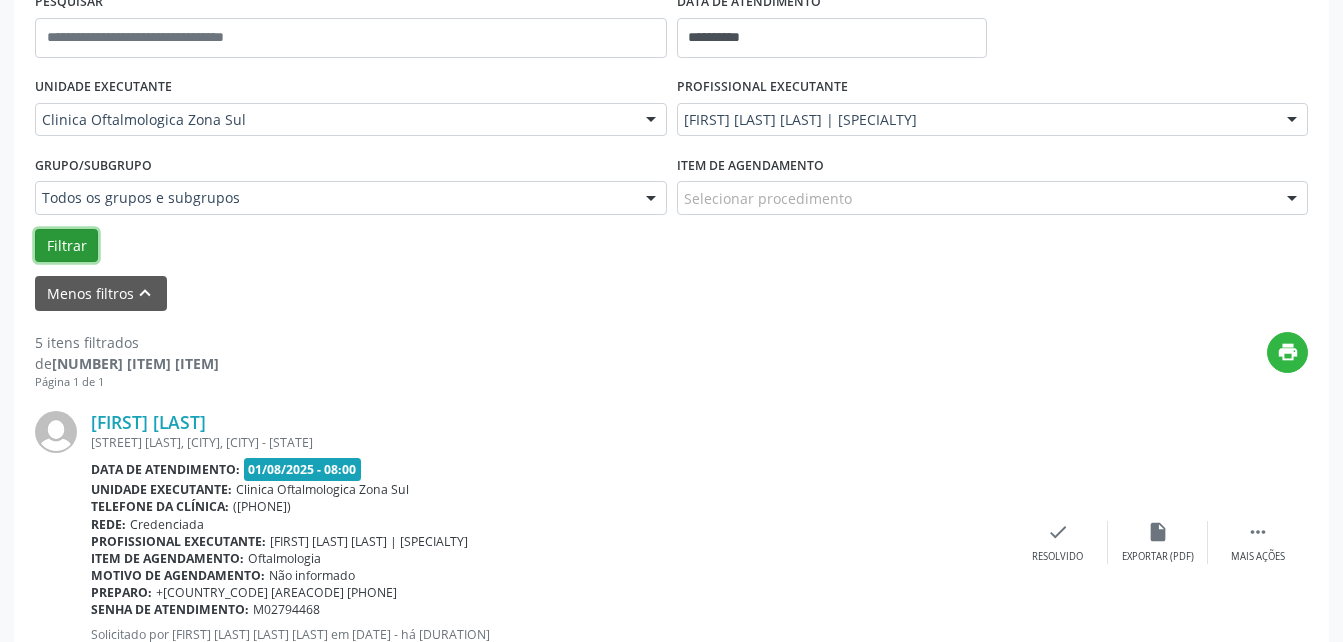 click on "Filtrar" at bounding box center (66, 246) 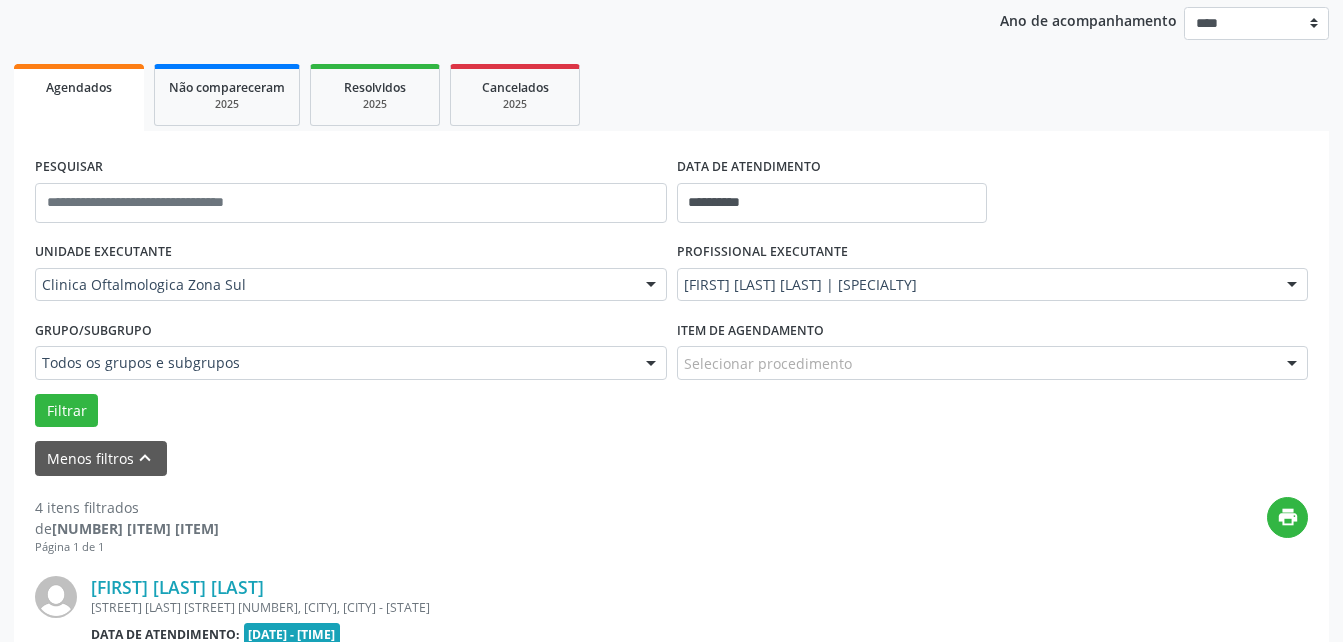 scroll, scrollTop: 0, scrollLeft: 0, axis: both 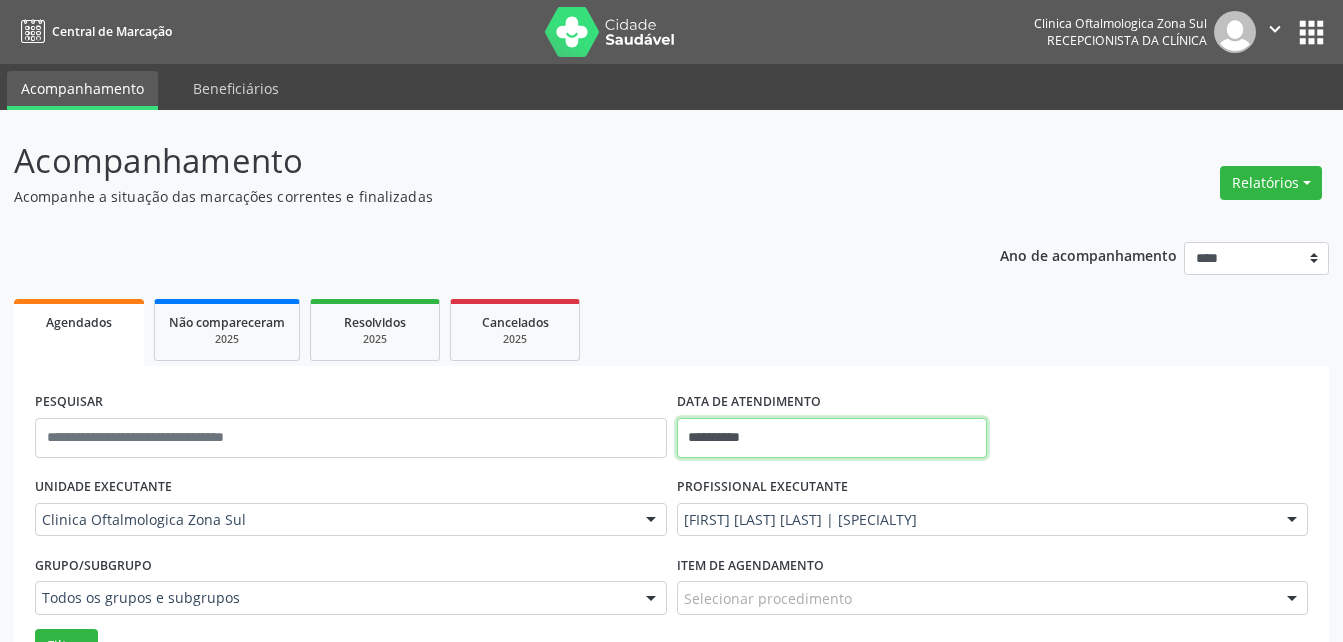 click on "**********" at bounding box center (832, 438) 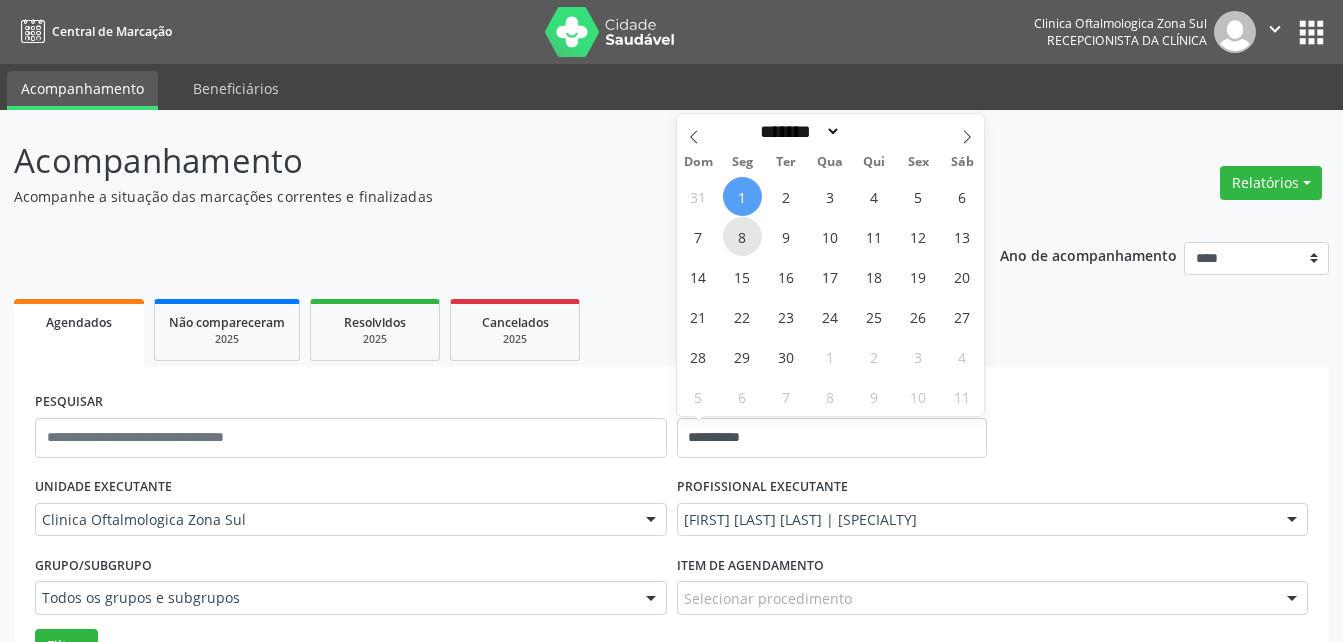 click on "8" at bounding box center [742, 236] 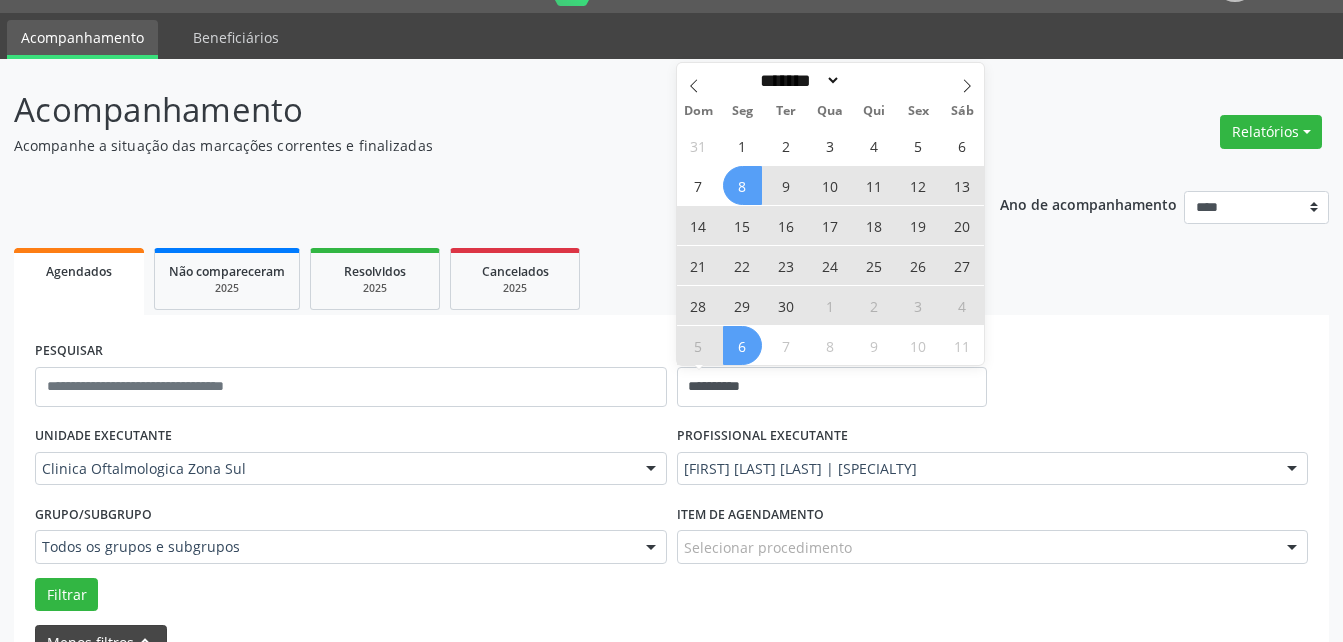 scroll, scrollTop: 100, scrollLeft: 0, axis: vertical 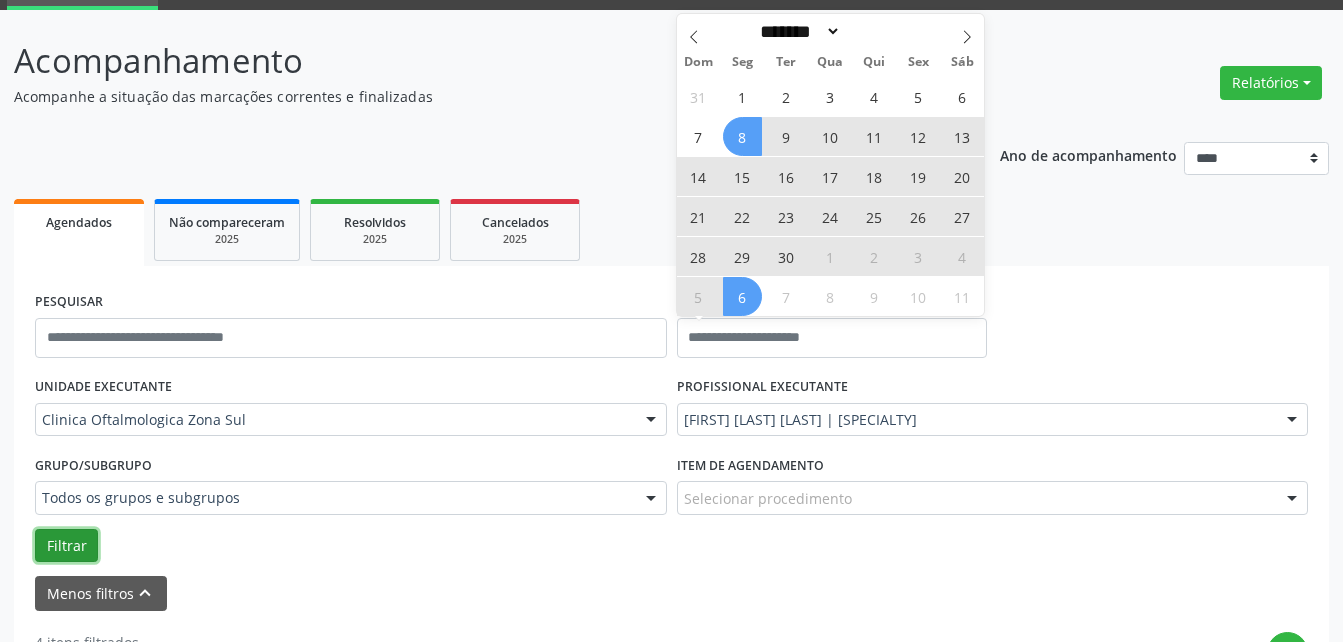 click on "Filtrar" at bounding box center [66, 546] 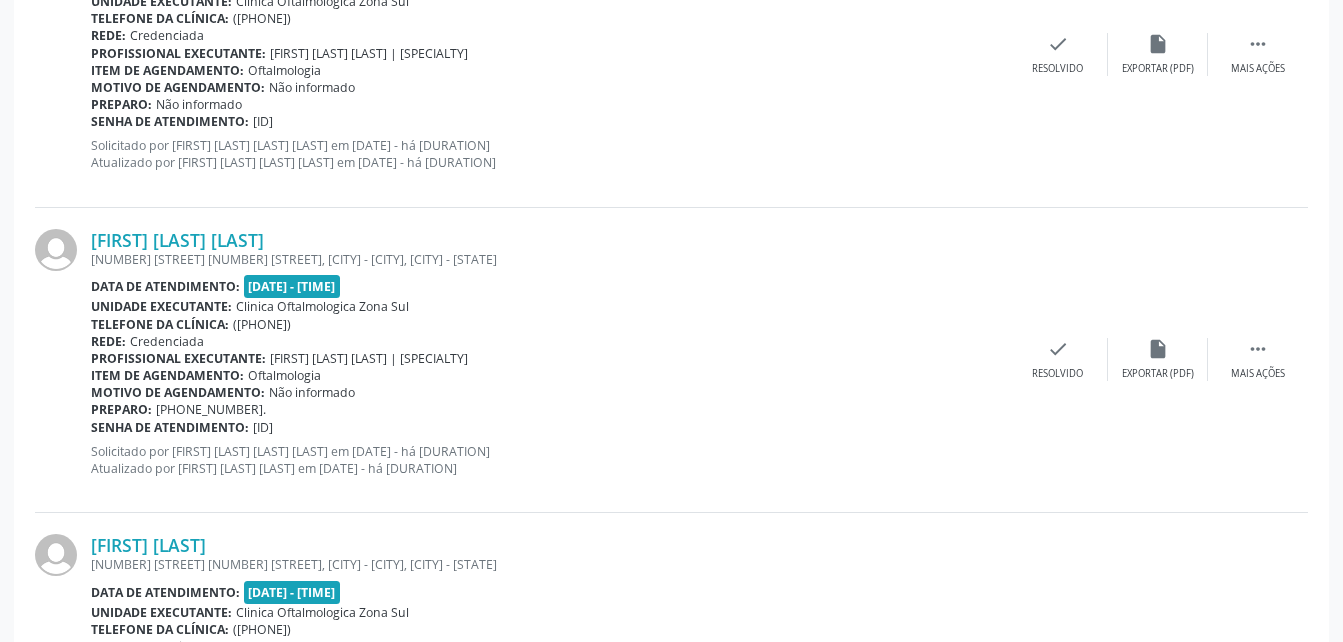 scroll, scrollTop: 1531, scrollLeft: 0, axis: vertical 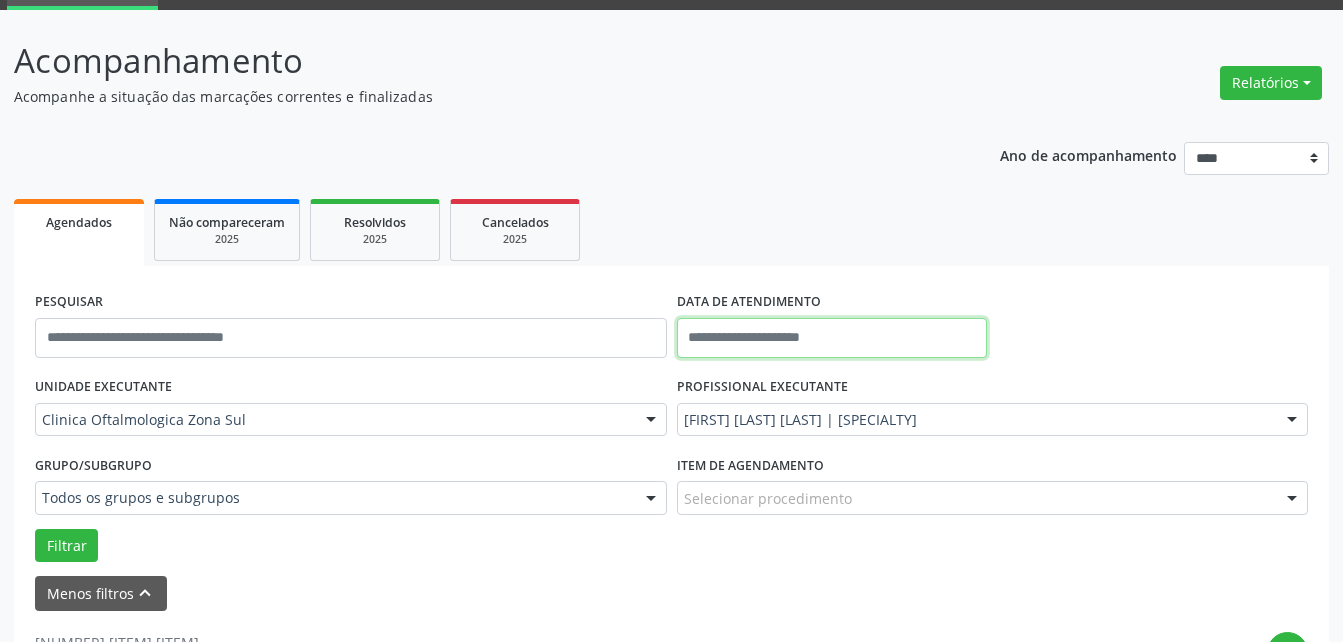 click at bounding box center [832, 338] 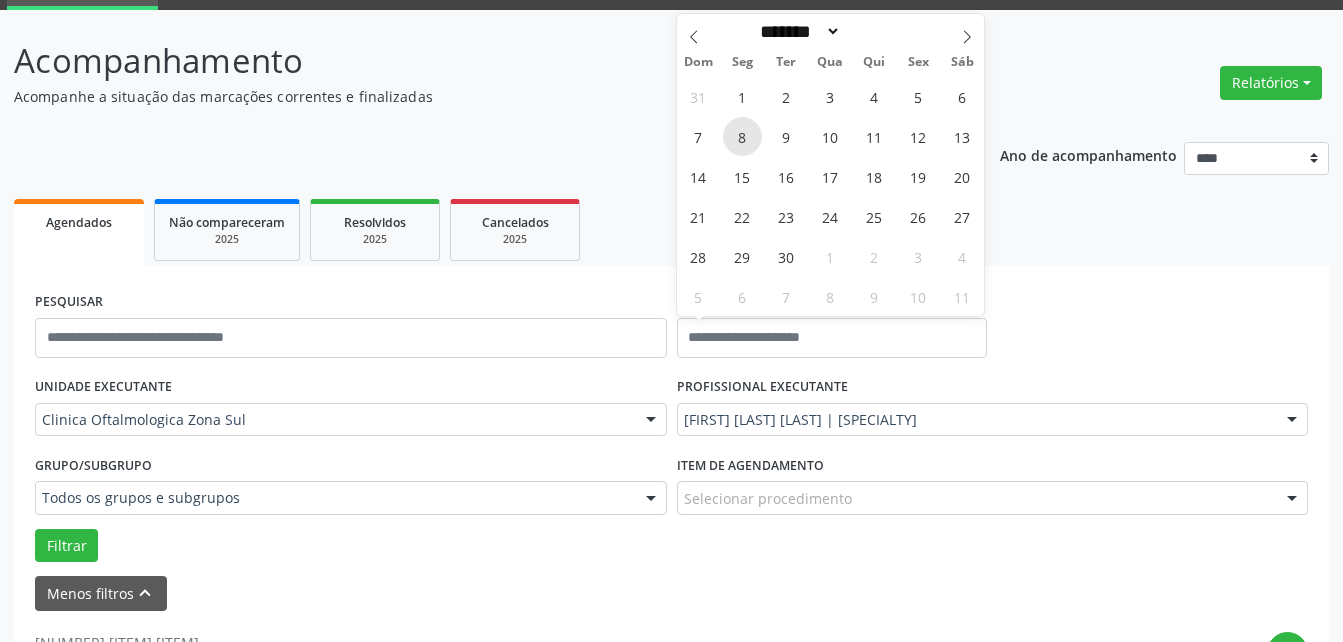 click on "8" at bounding box center [742, 136] 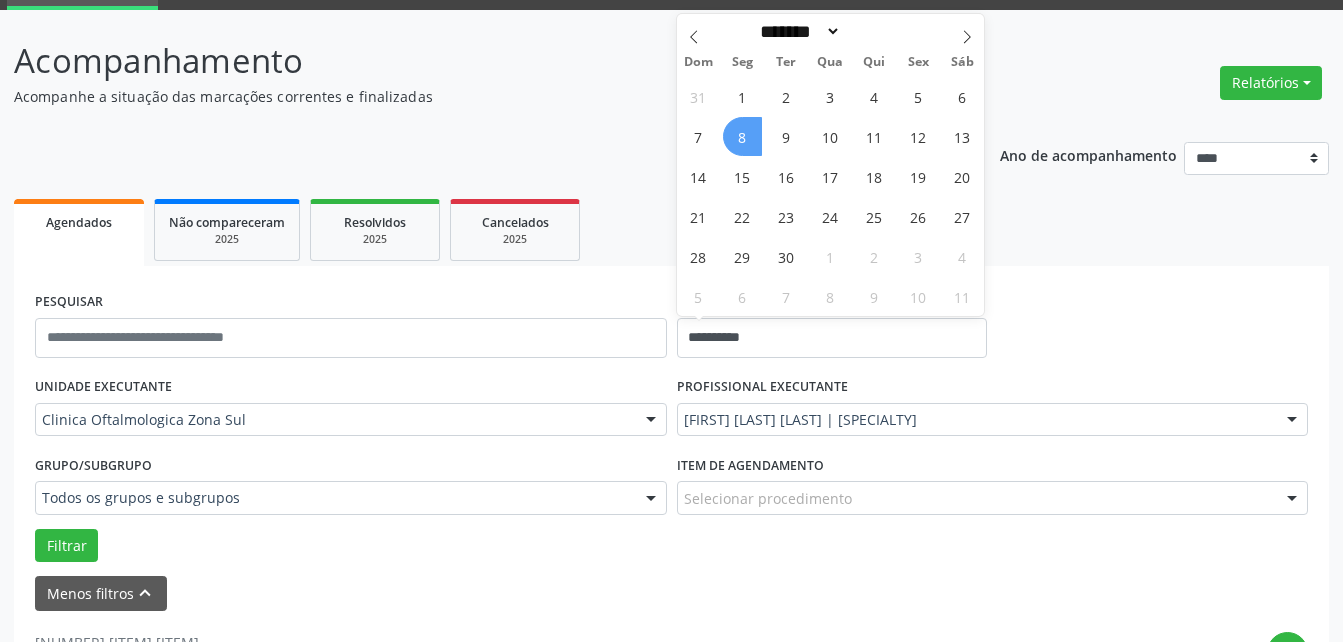click on "8" at bounding box center (742, 136) 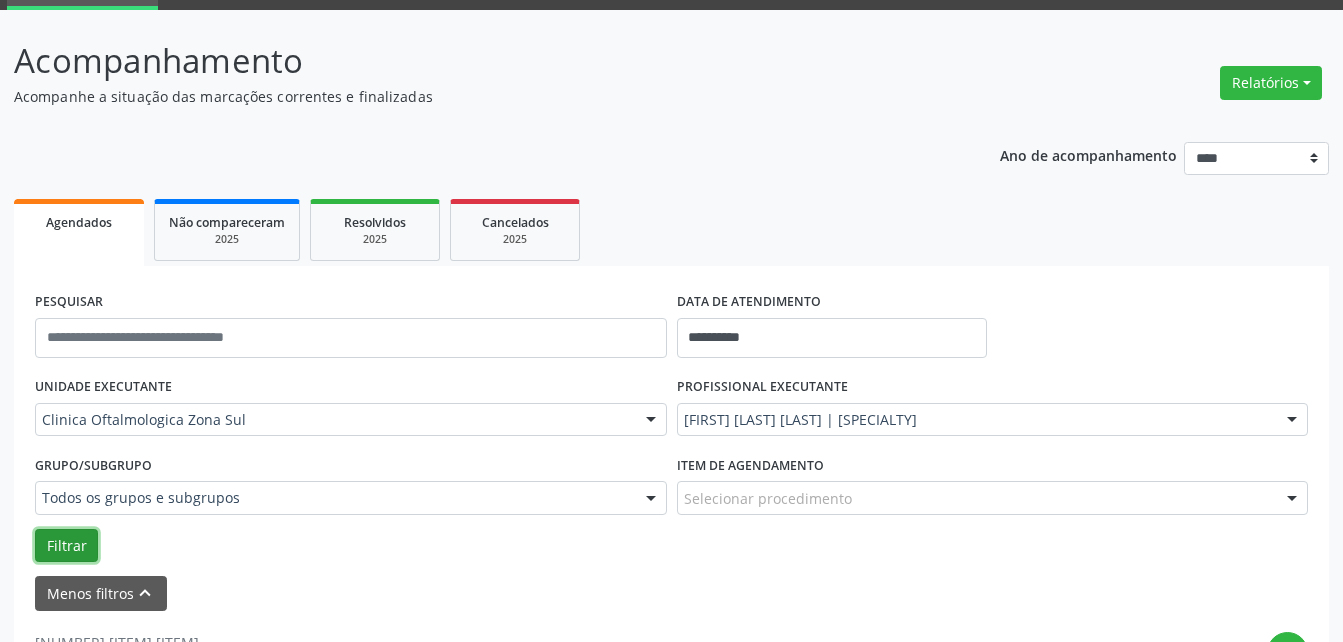 click on "Filtrar" at bounding box center (66, 546) 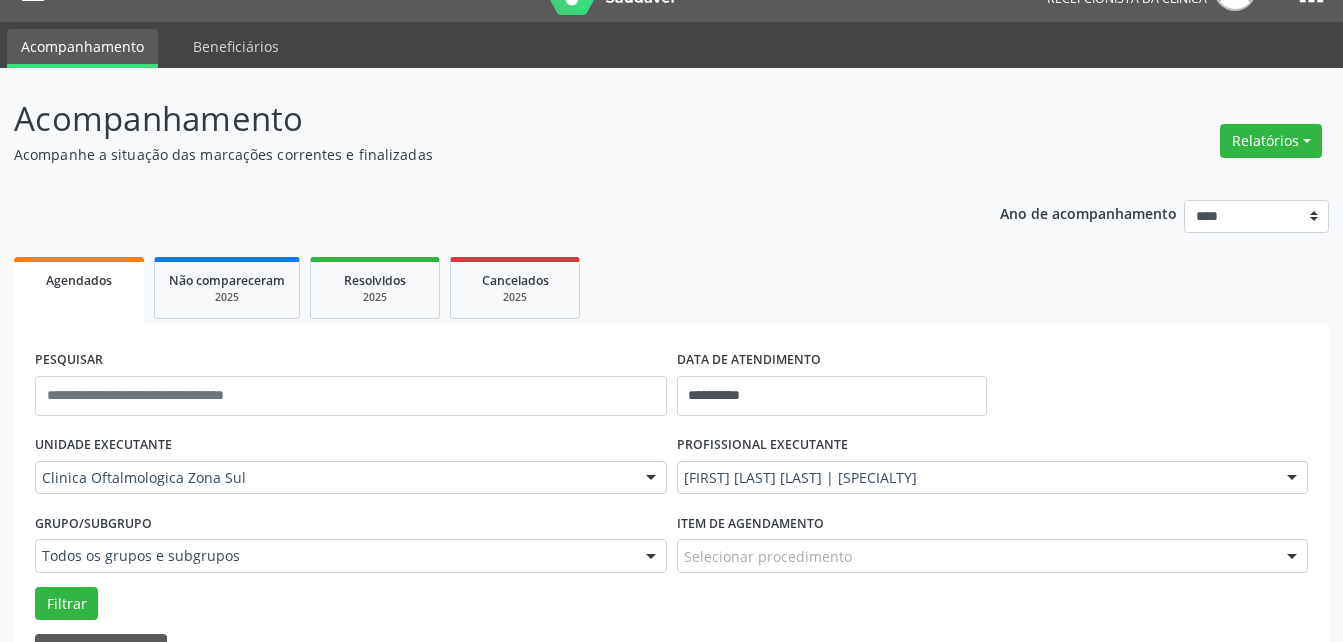 scroll, scrollTop: 35, scrollLeft: 0, axis: vertical 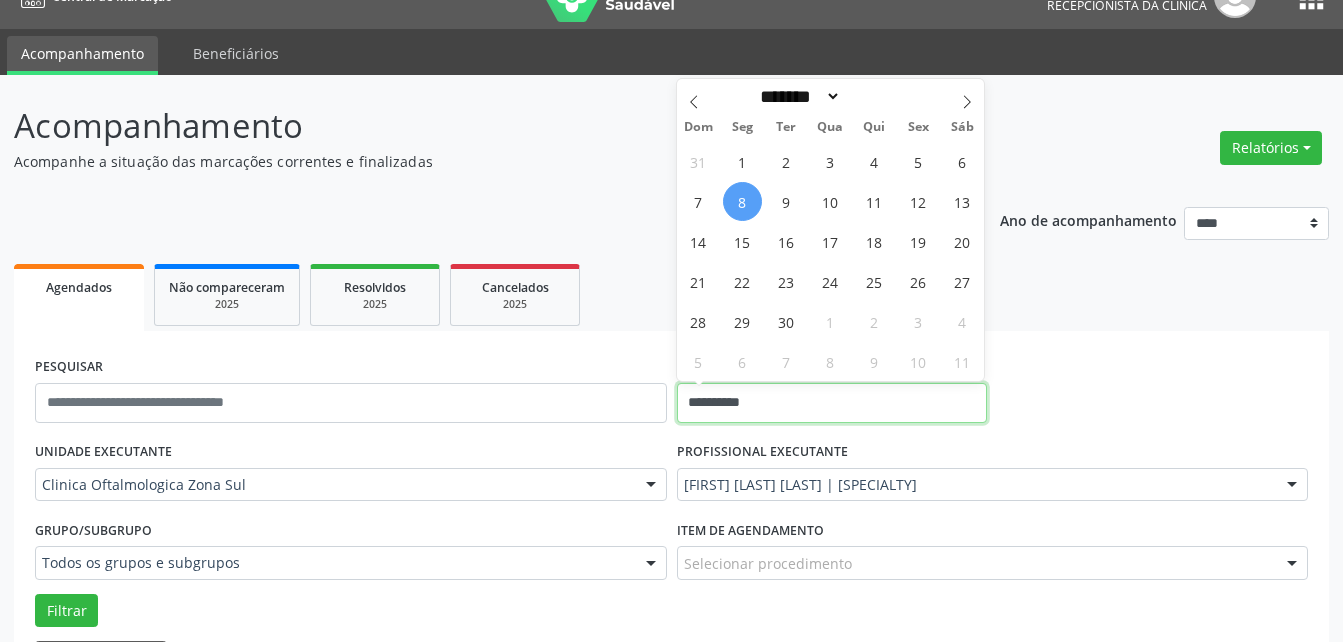 click on "**********" at bounding box center (832, 403) 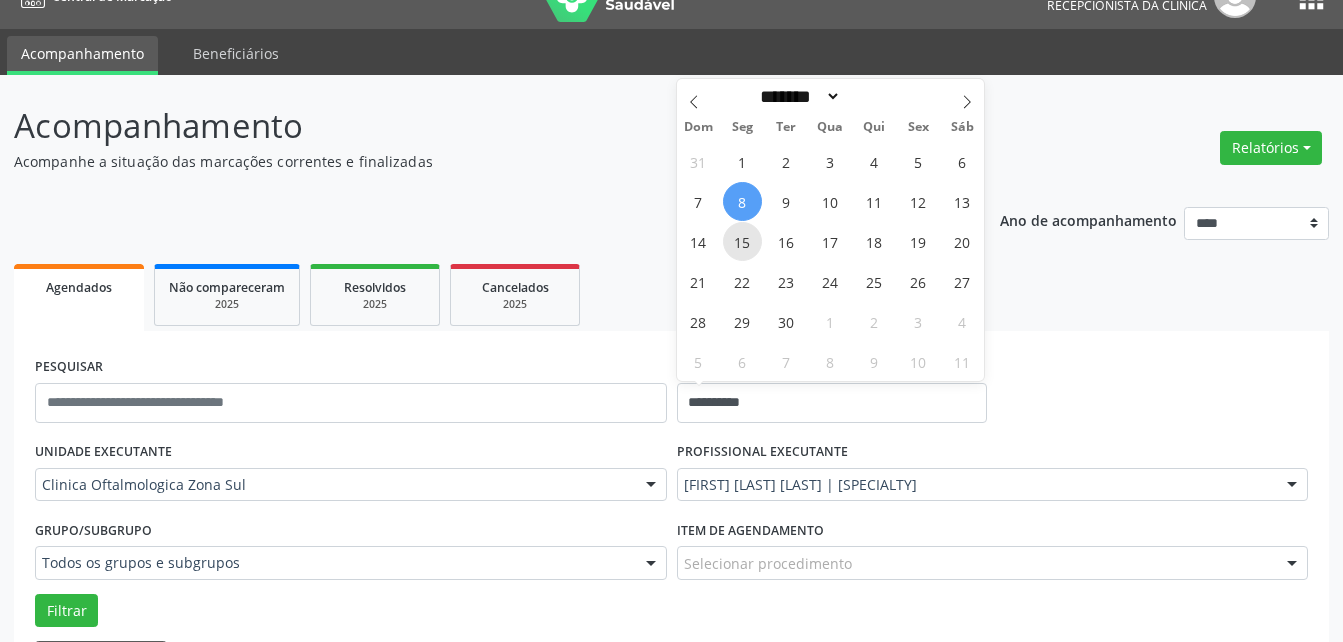 click on "15" at bounding box center [742, 241] 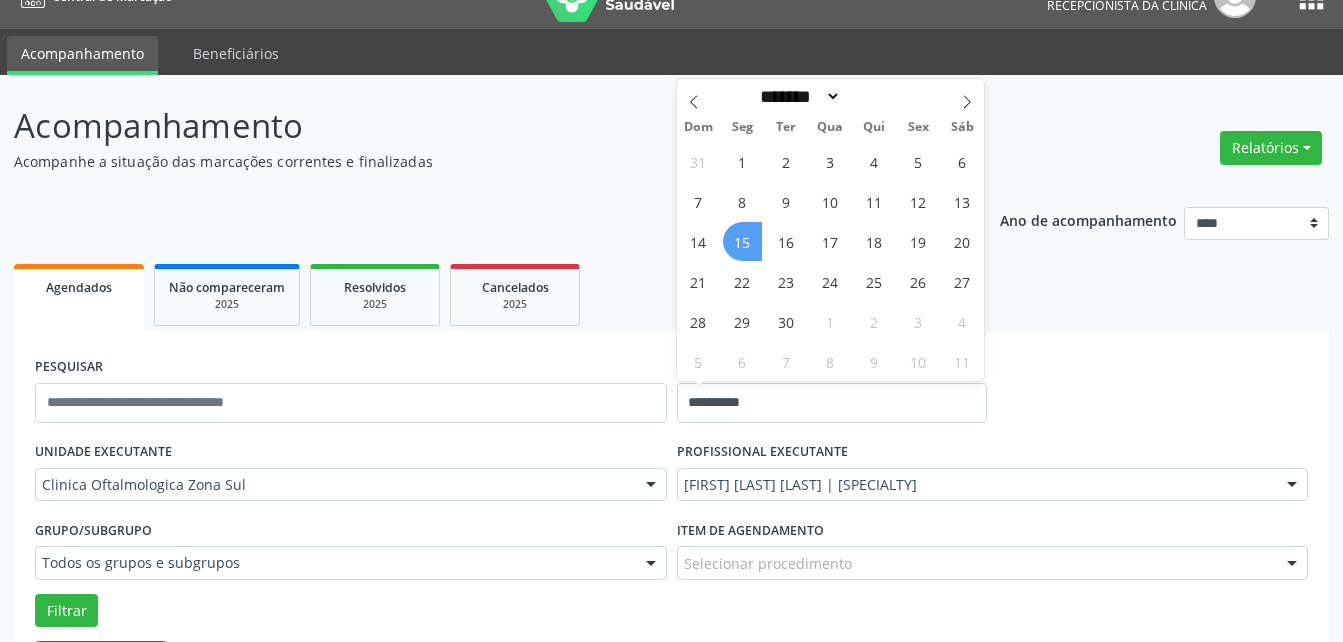 click on "15" at bounding box center [742, 241] 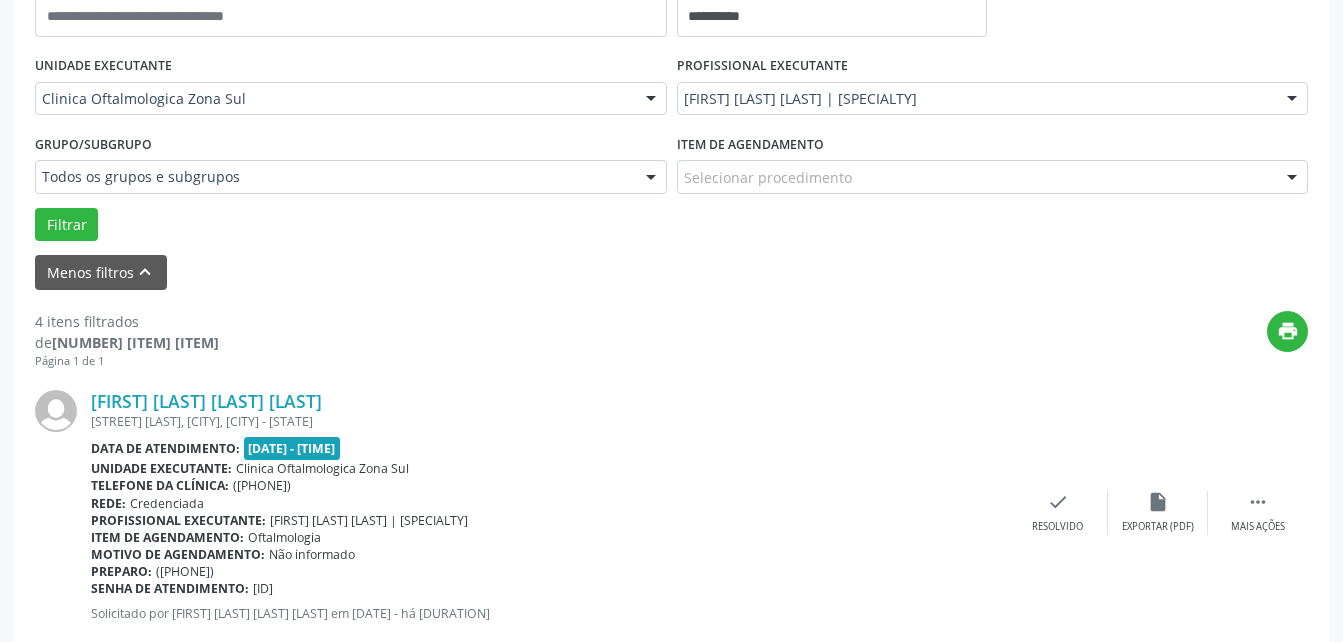 scroll, scrollTop: 535, scrollLeft: 0, axis: vertical 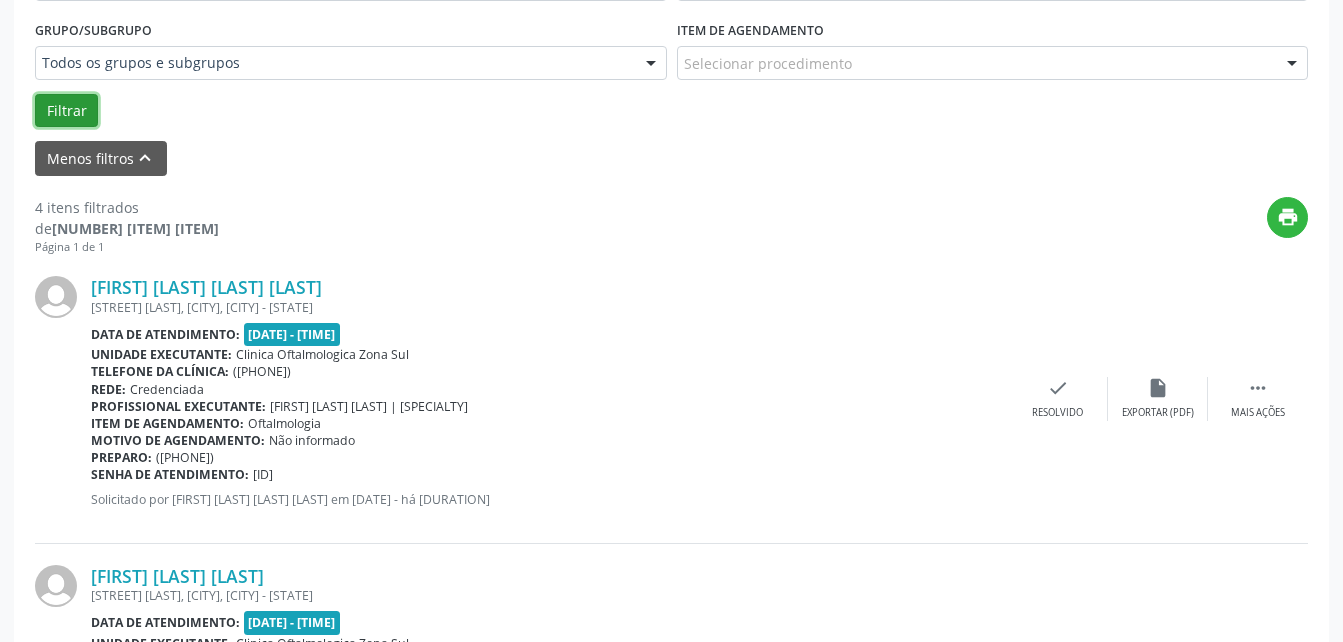 click on "Filtrar" at bounding box center [66, 111] 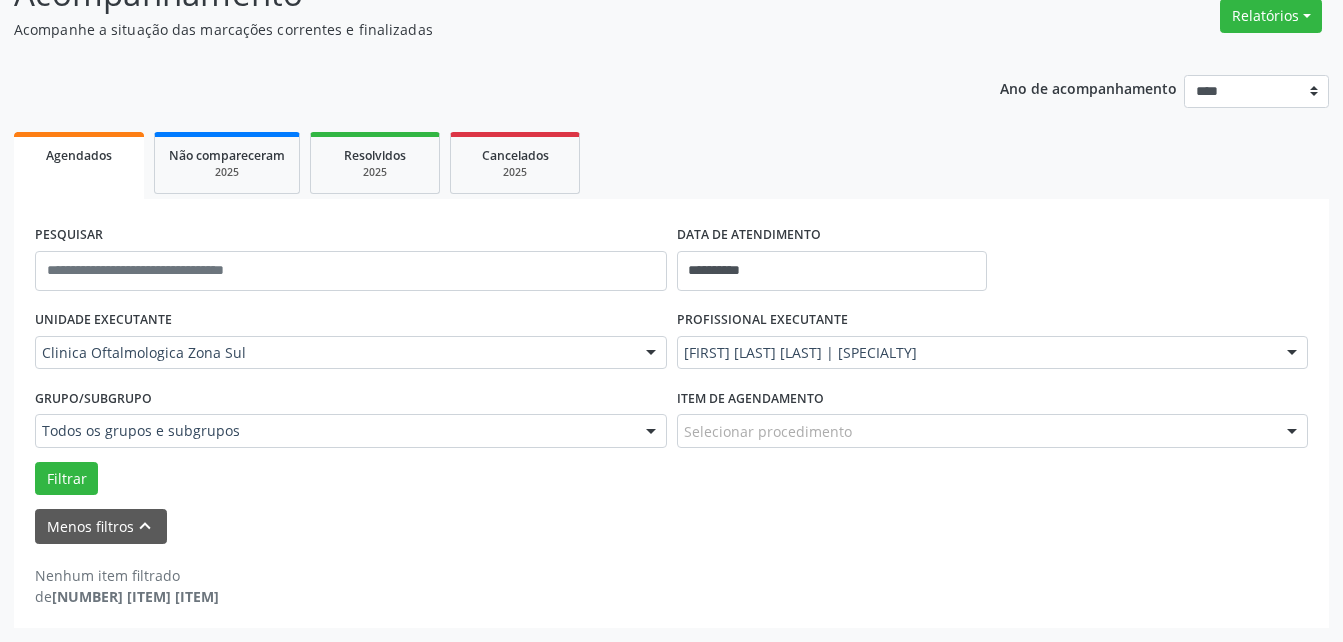 scroll, scrollTop: 167, scrollLeft: 0, axis: vertical 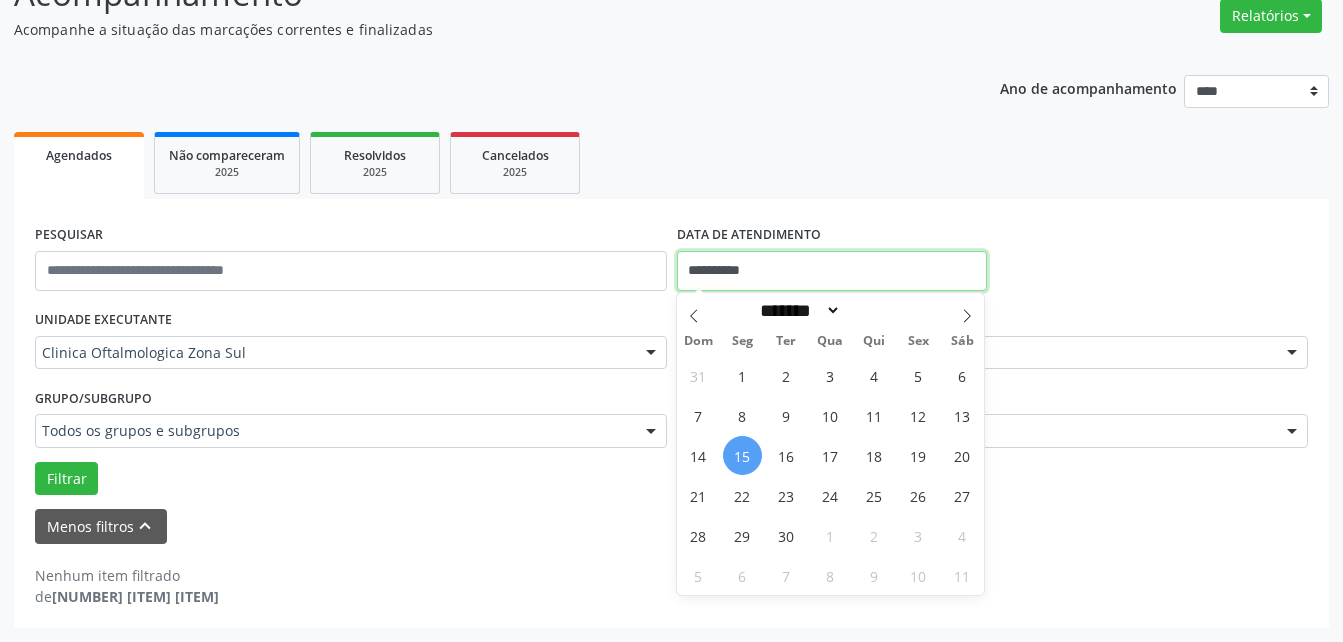 click on "**********" at bounding box center [832, 271] 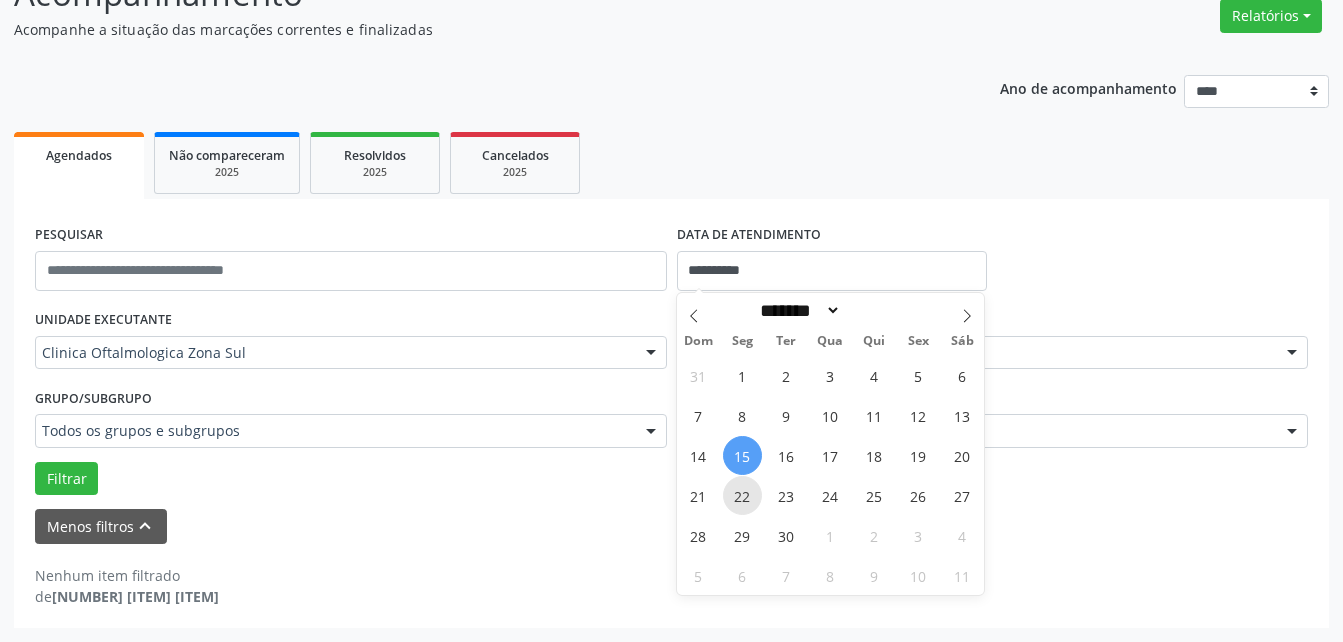 click on "22" at bounding box center (742, 495) 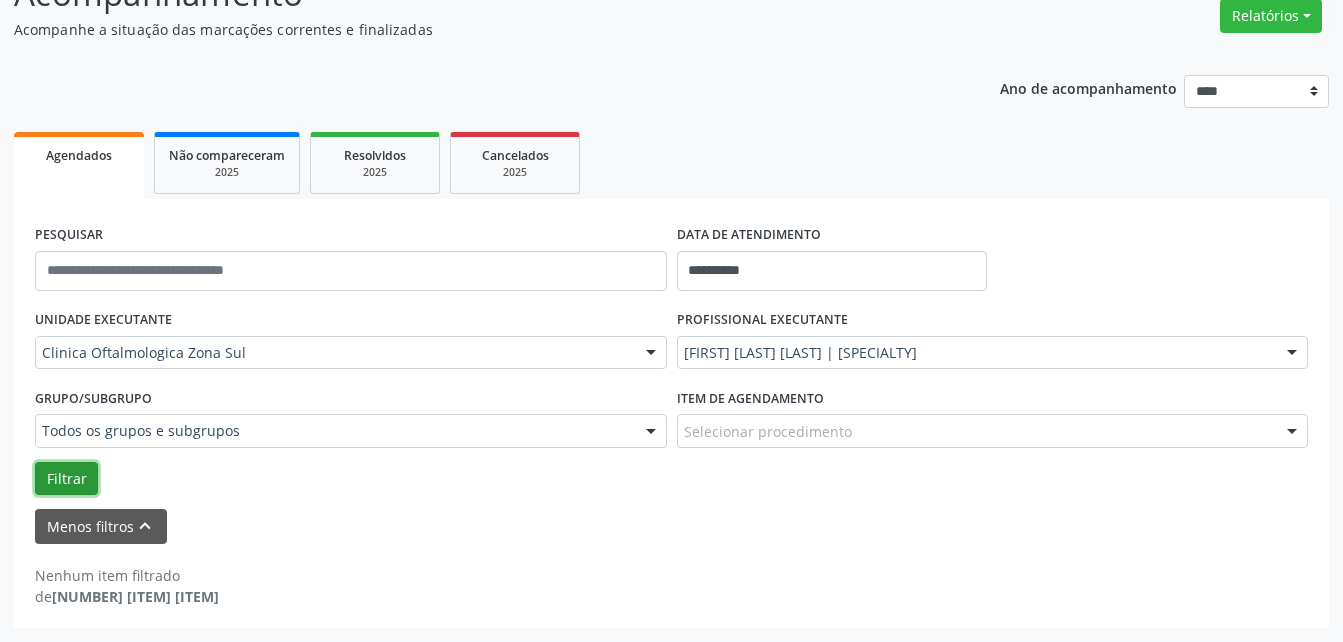 click on "Filtrar" at bounding box center (66, 479) 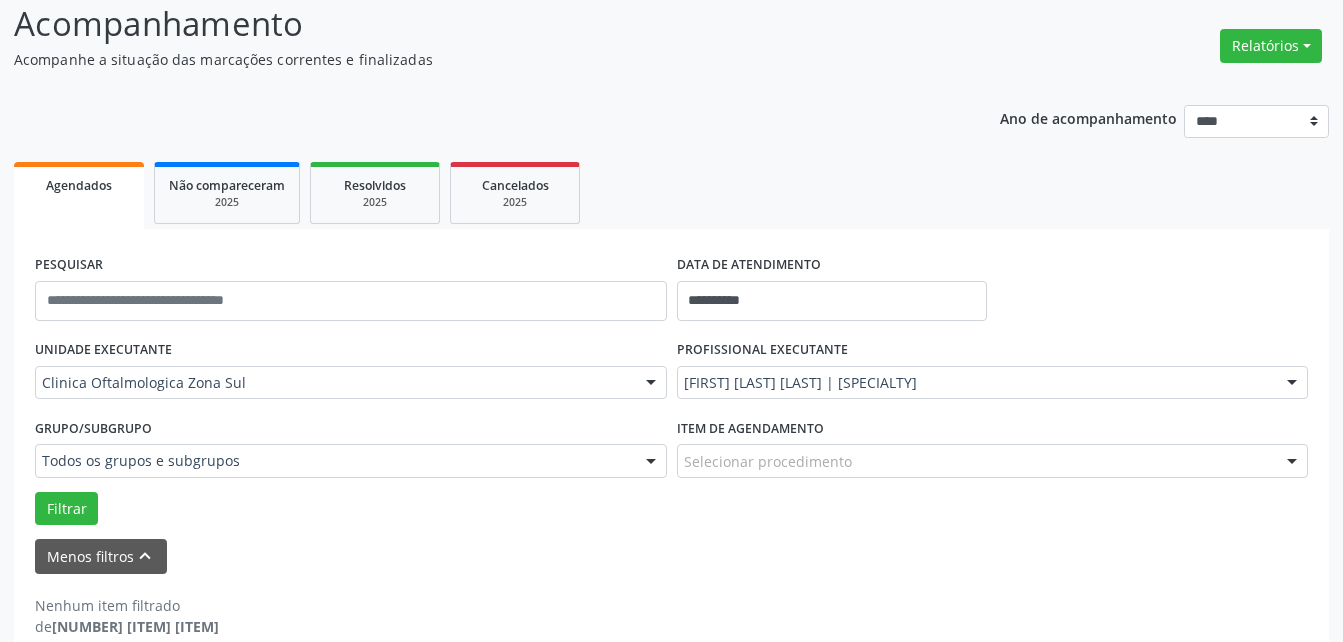 scroll, scrollTop: 167, scrollLeft: 0, axis: vertical 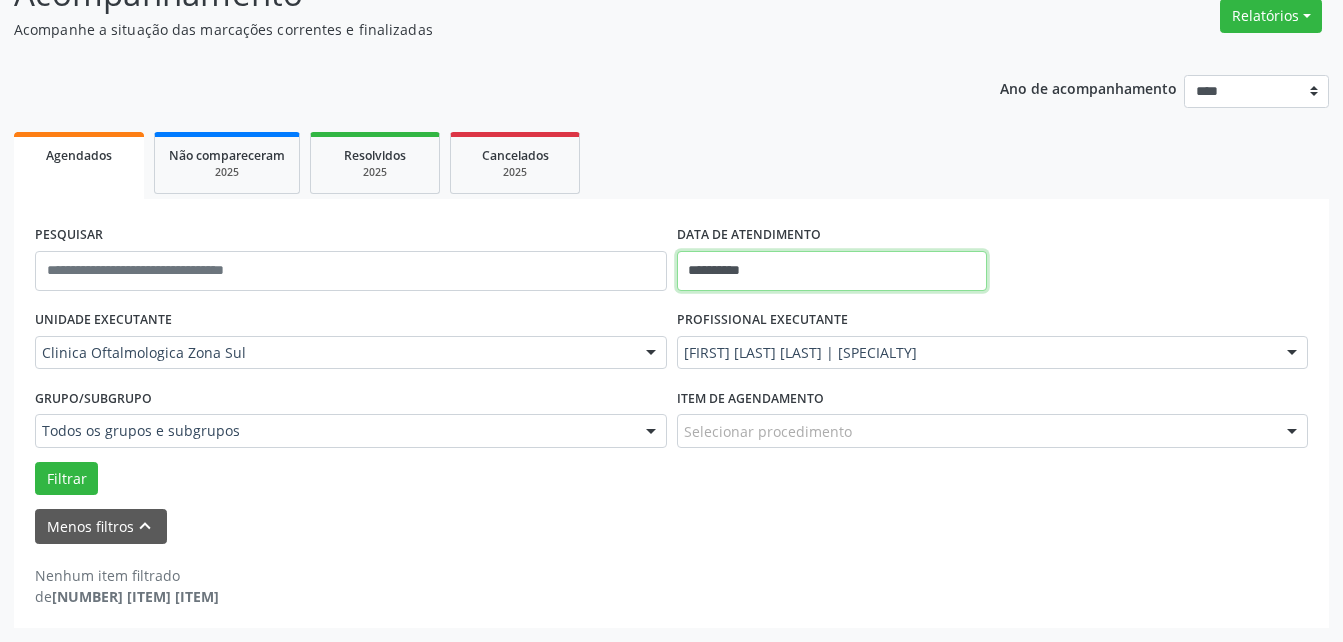 click on "**********" at bounding box center [832, 271] 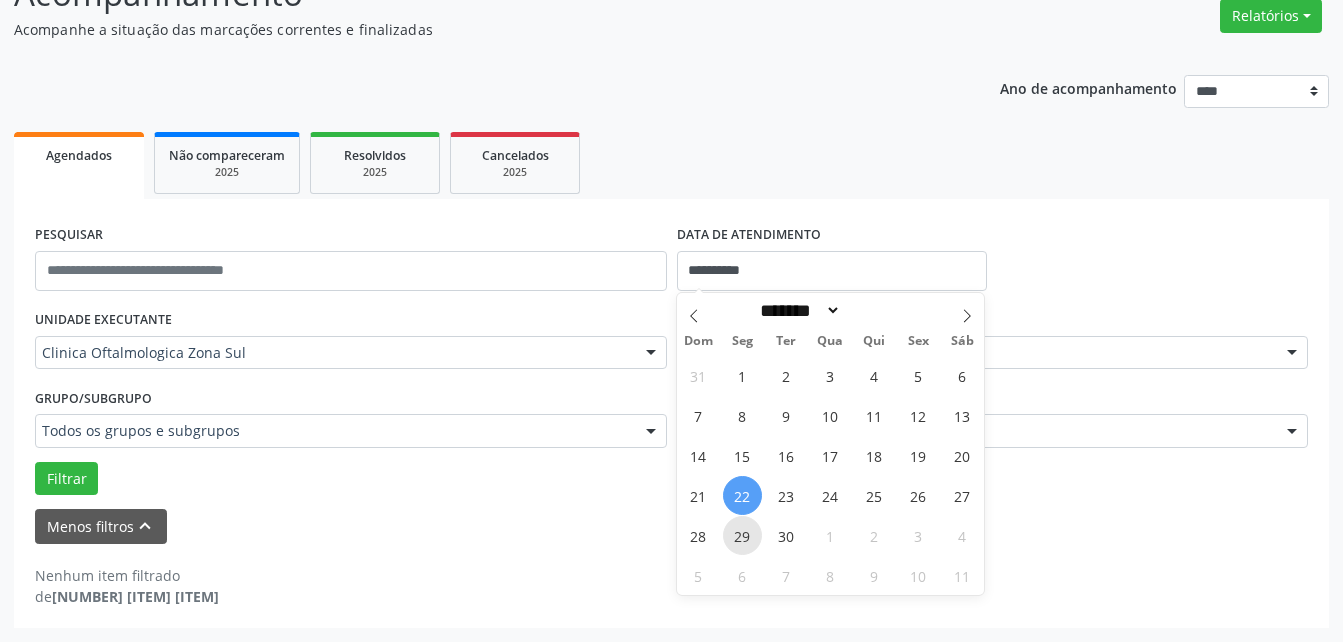 click on "29" at bounding box center [742, 535] 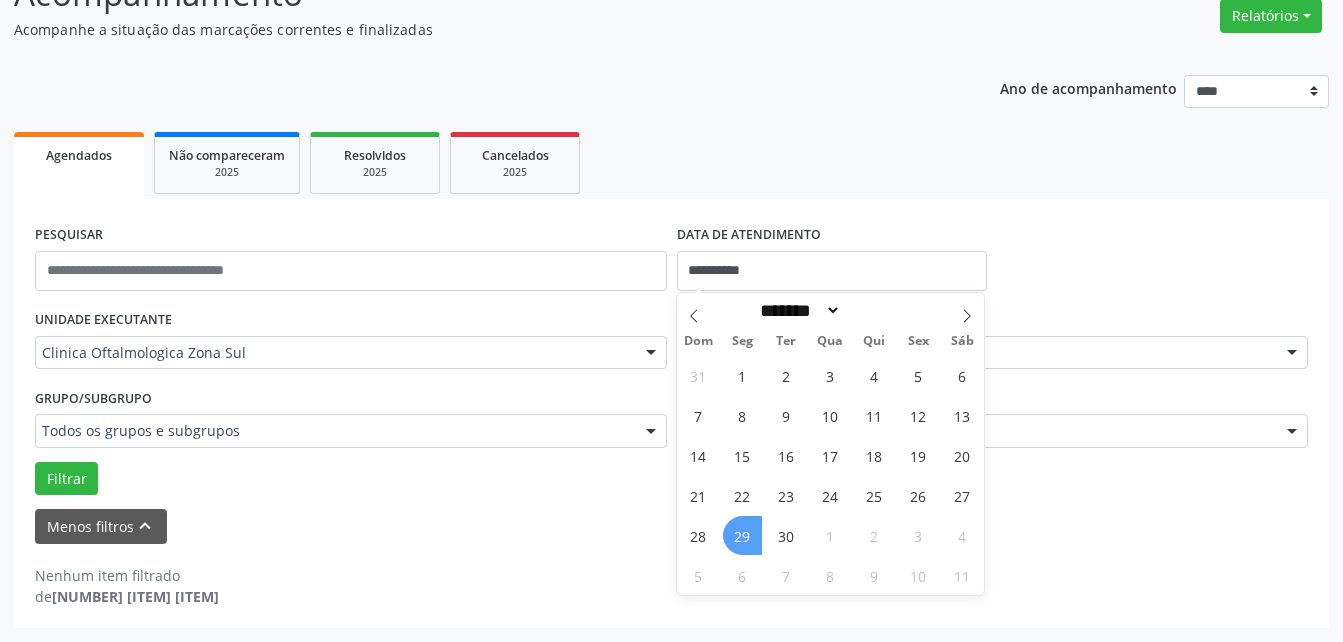 click on "29" at bounding box center (742, 535) 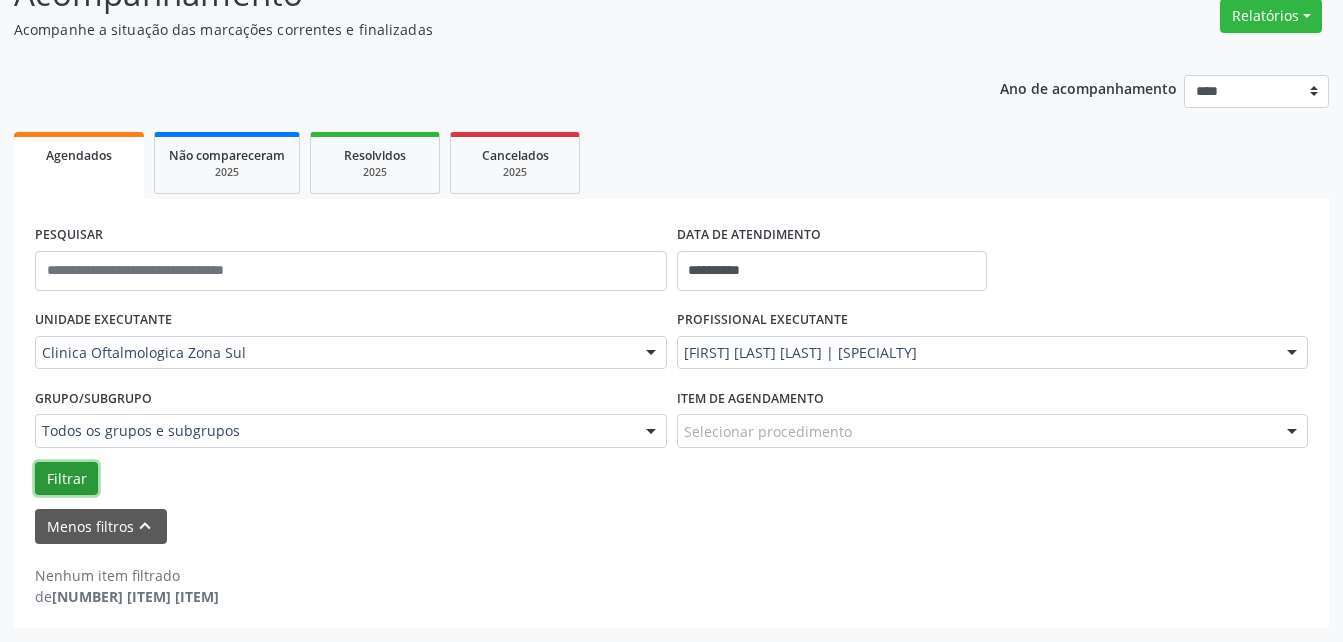 click on "Filtrar" at bounding box center (66, 479) 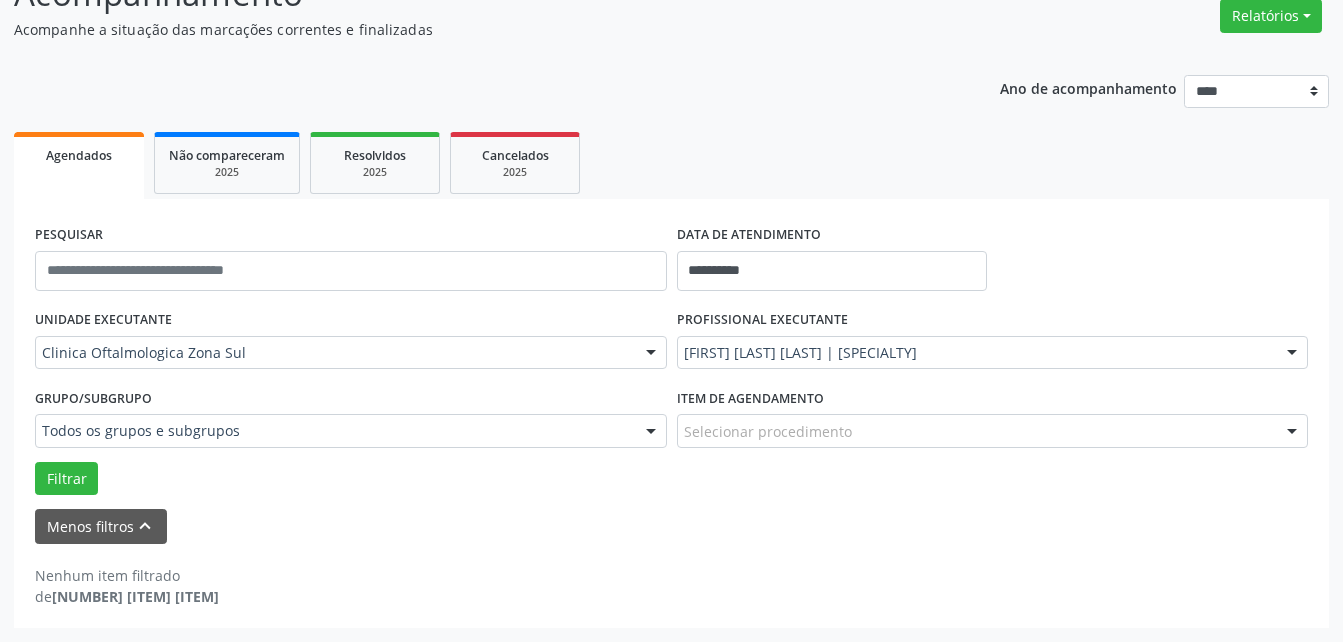 scroll, scrollTop: 0, scrollLeft: 0, axis: both 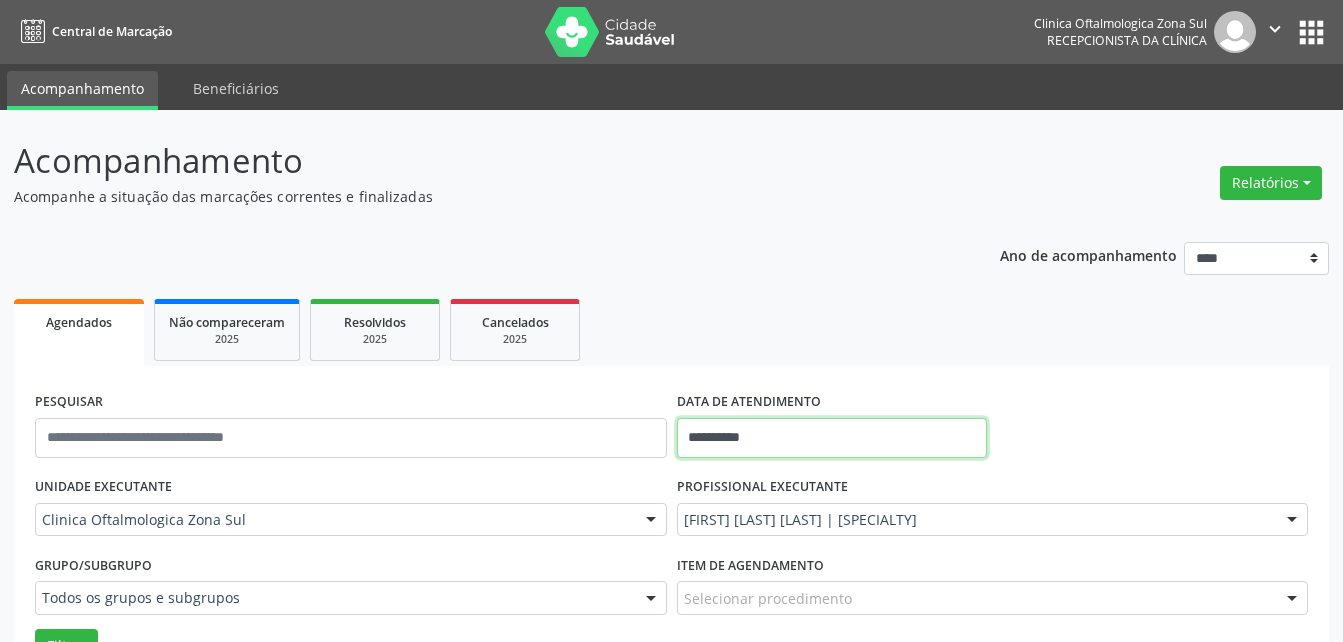 click on "**********" at bounding box center [832, 438] 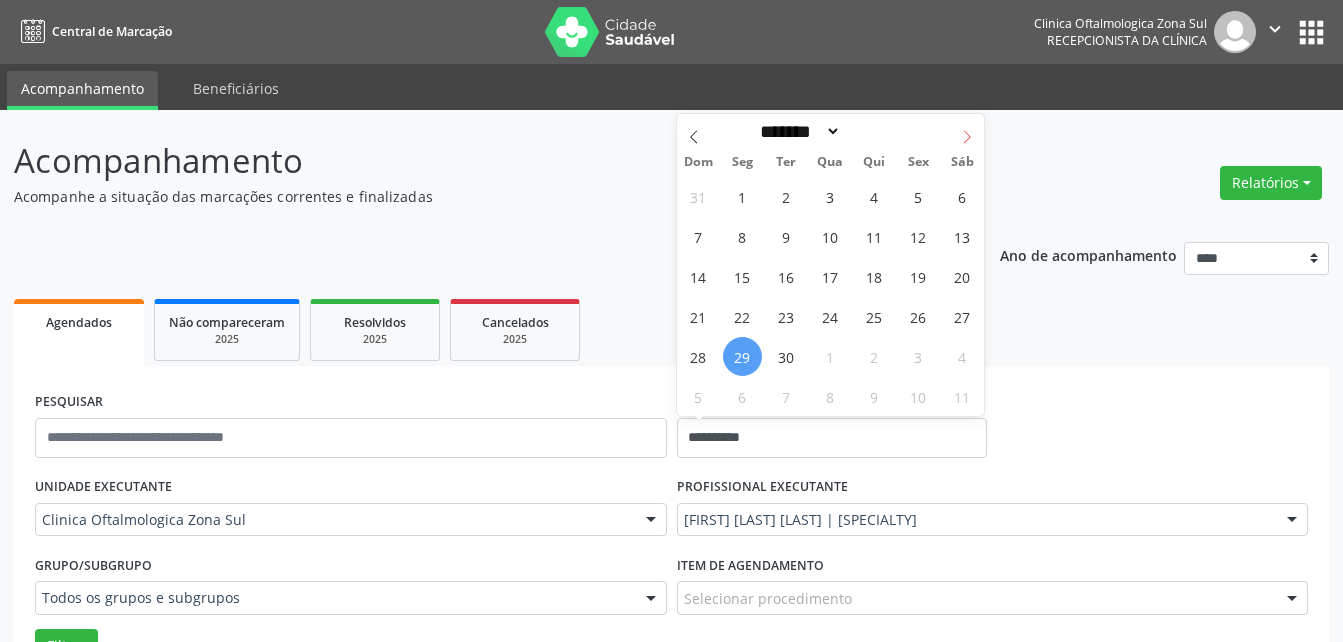 click 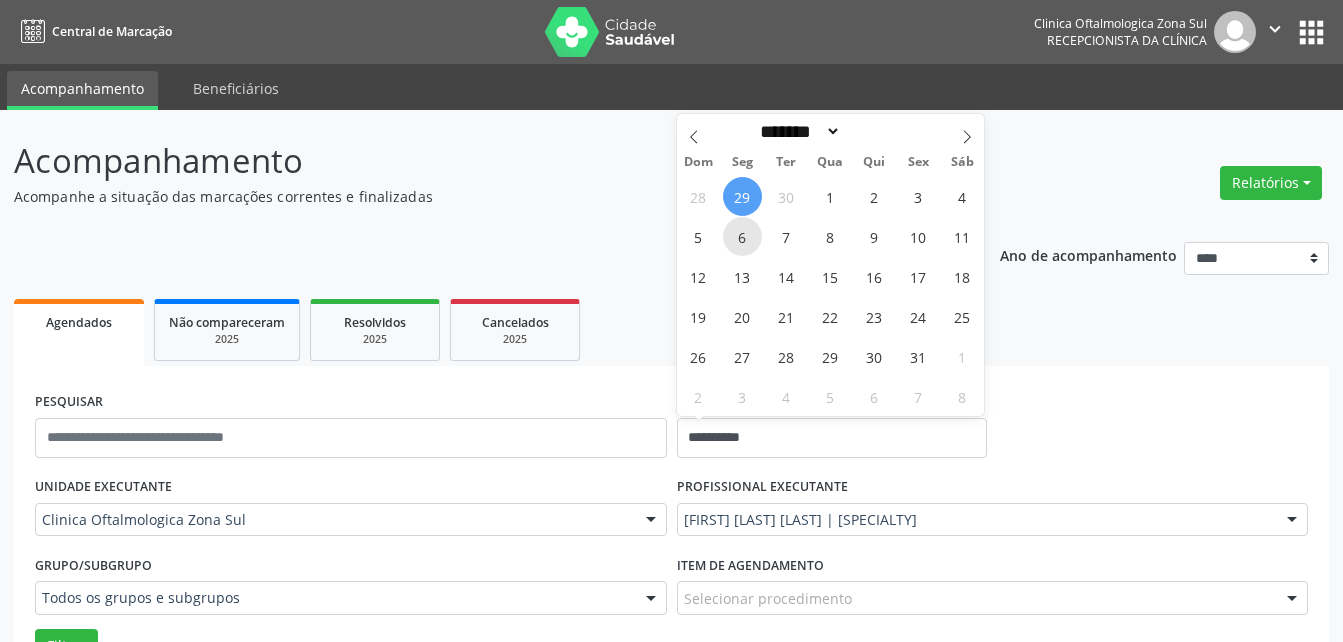 click on "6" at bounding box center [742, 236] 